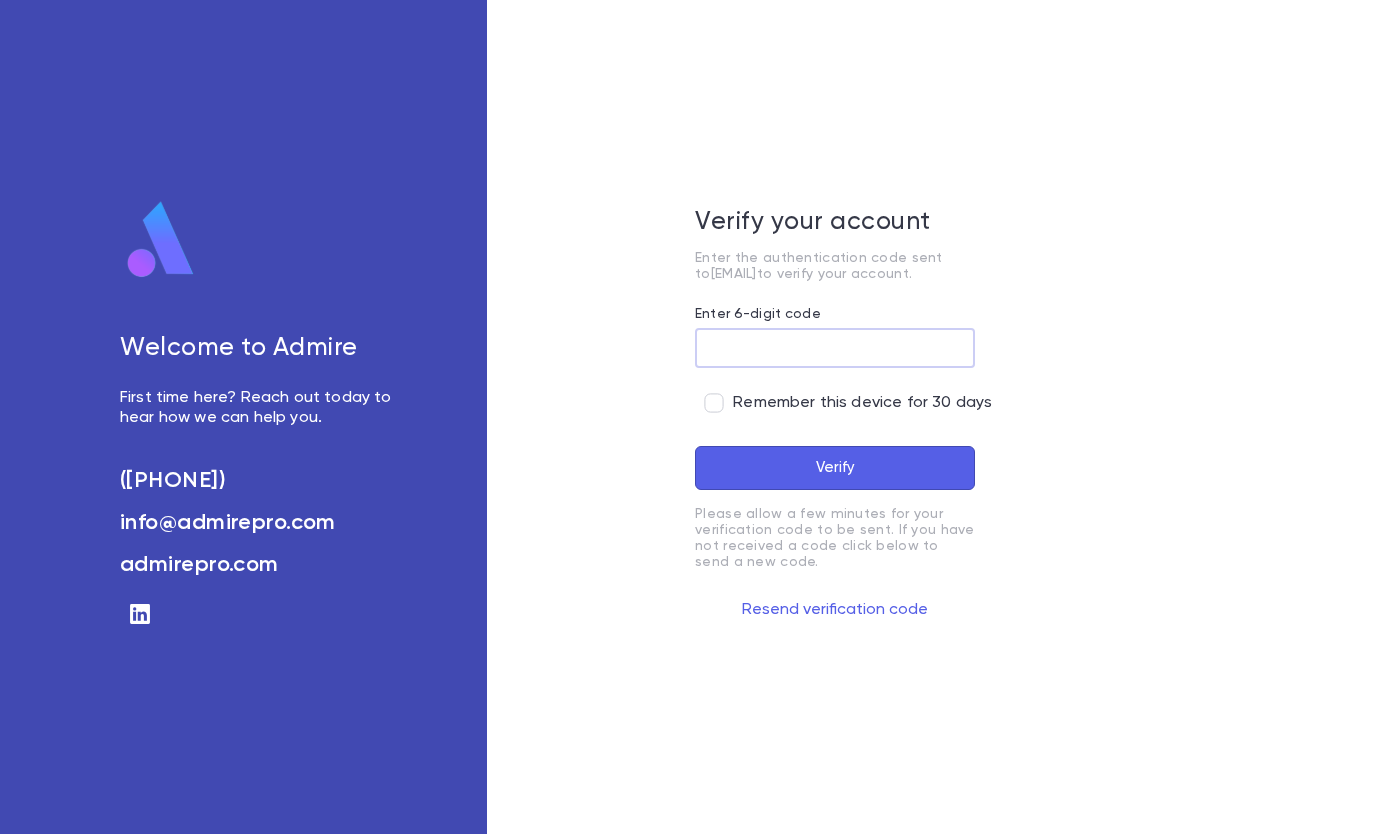 scroll, scrollTop: 0, scrollLeft: 0, axis: both 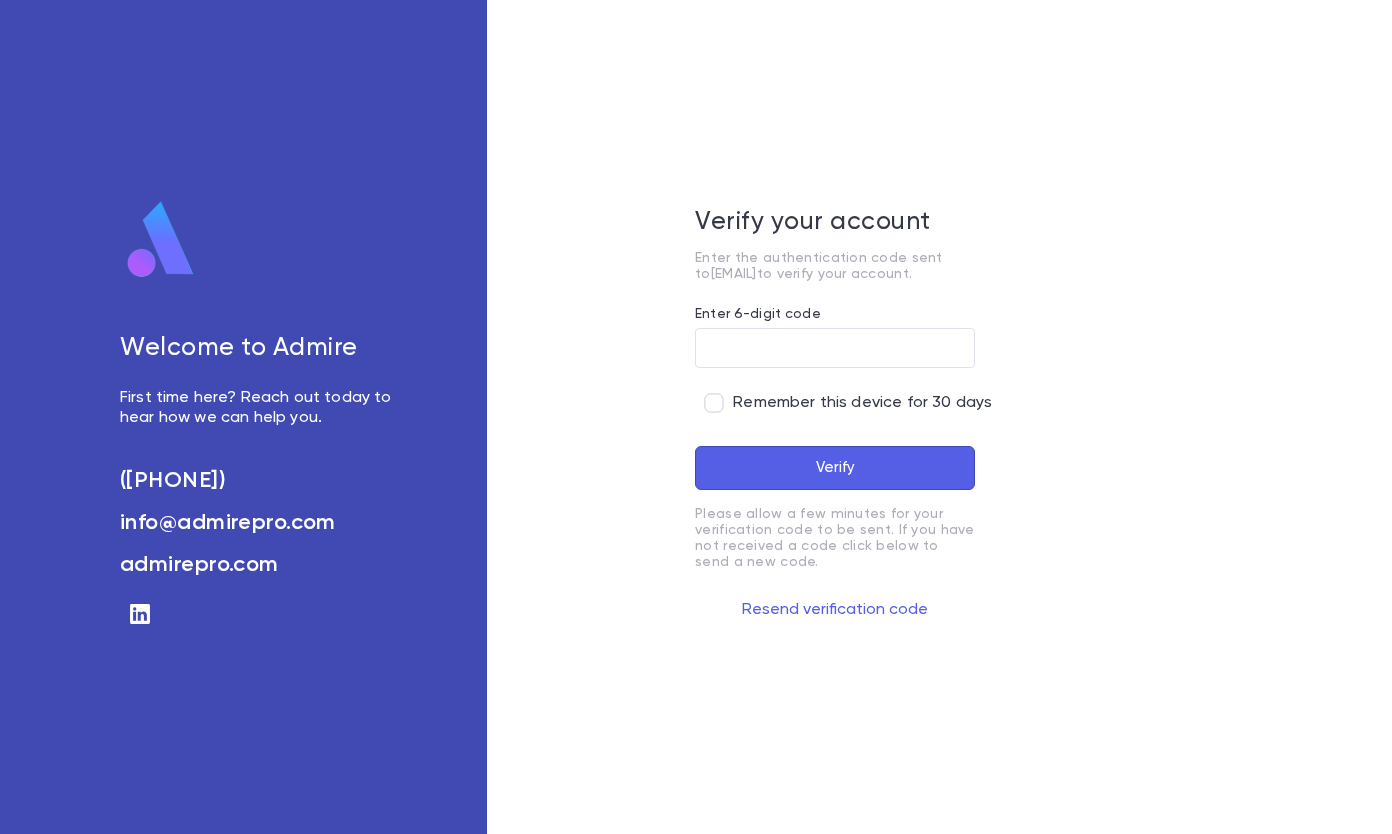 click on "Enter 6-digit code" at bounding box center [835, 348] 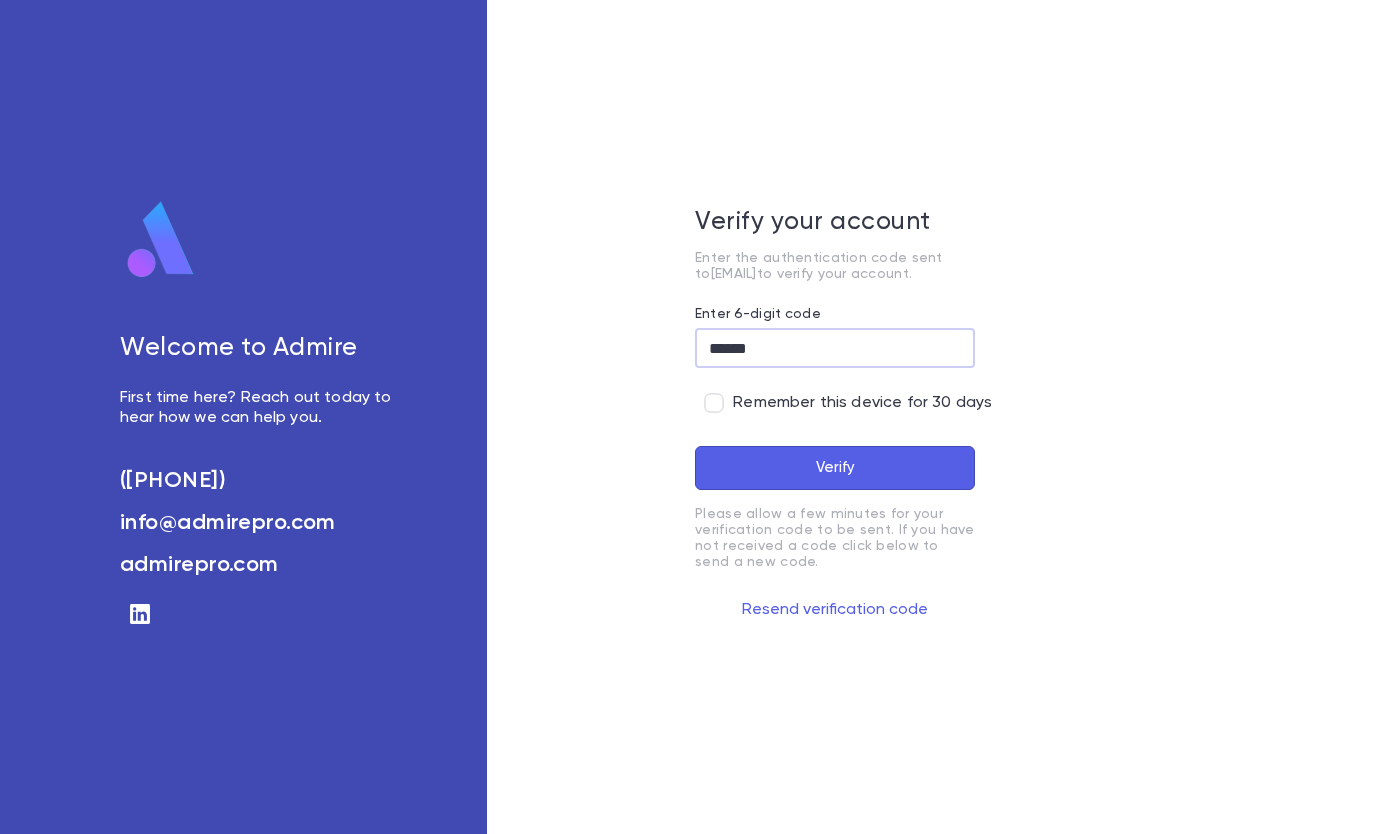 type on "******" 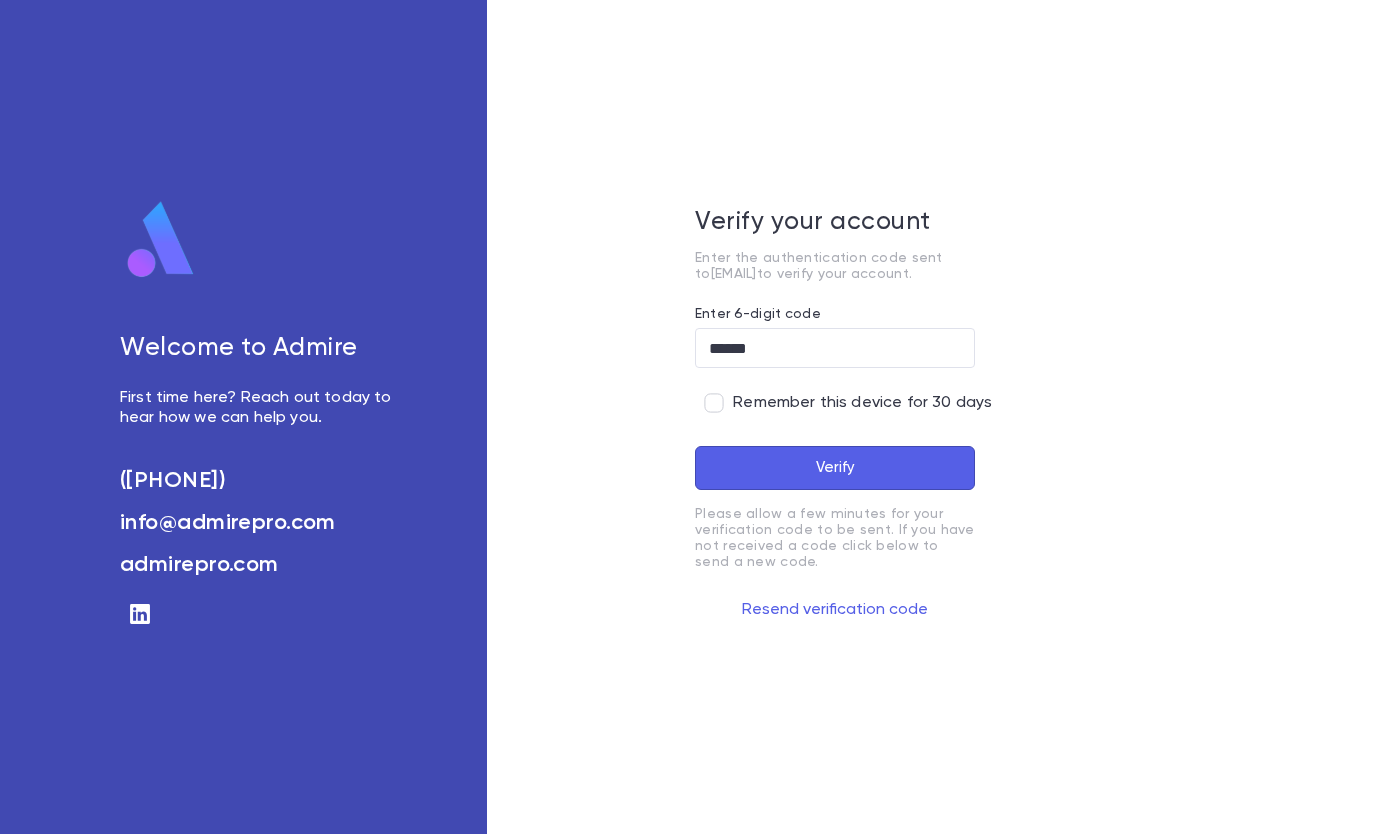 click on "Verify" at bounding box center [835, 468] 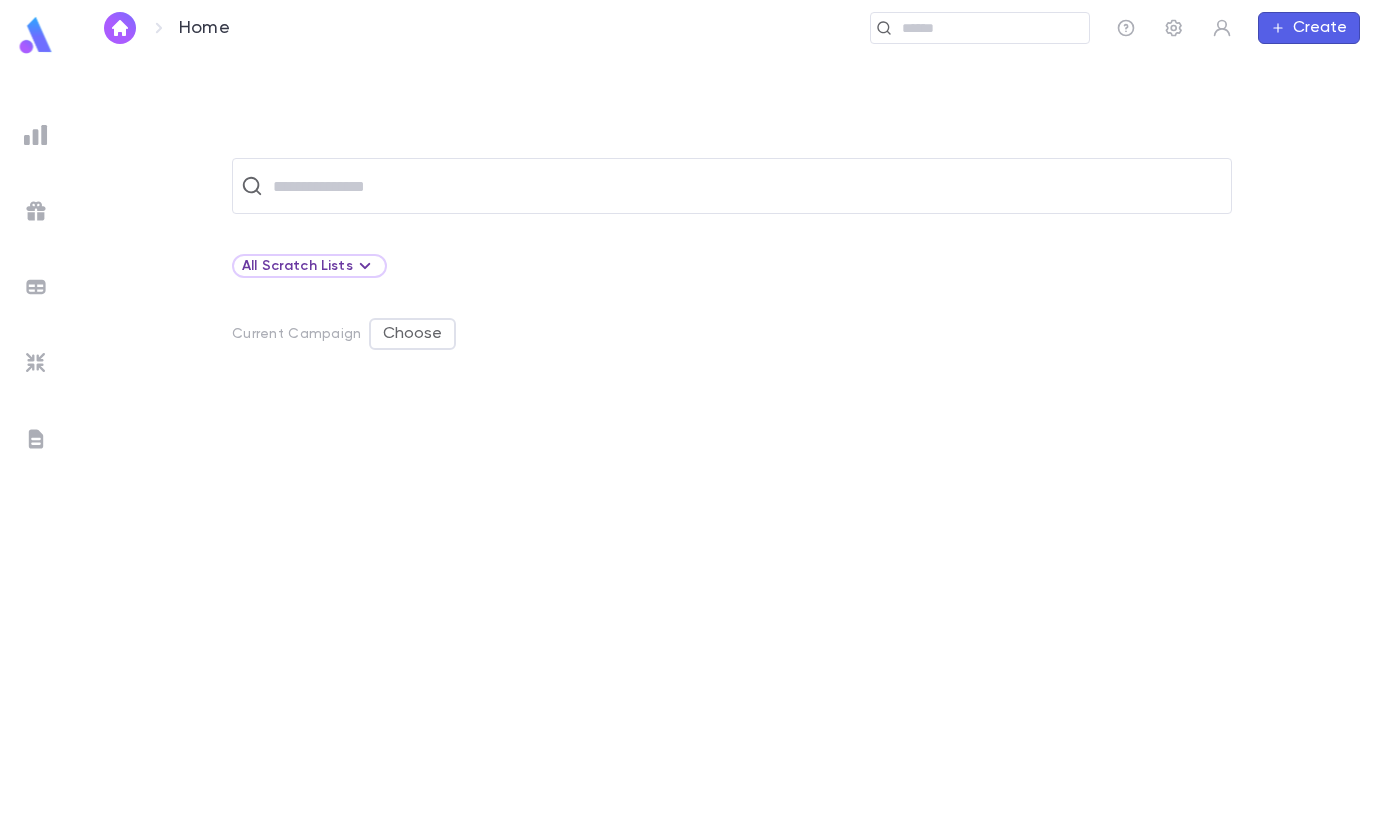 click at bounding box center [36, 363] 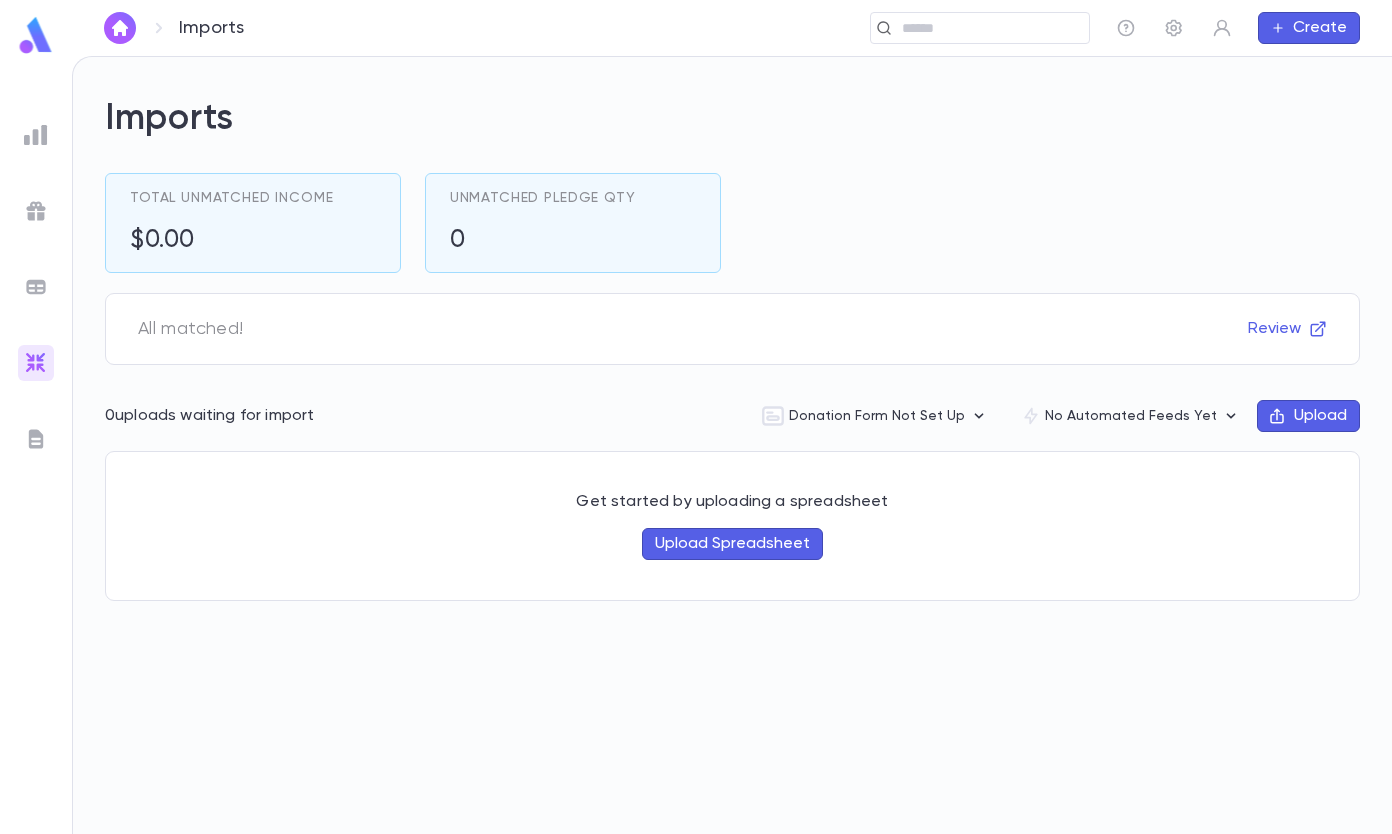 click at bounding box center (36, 363) 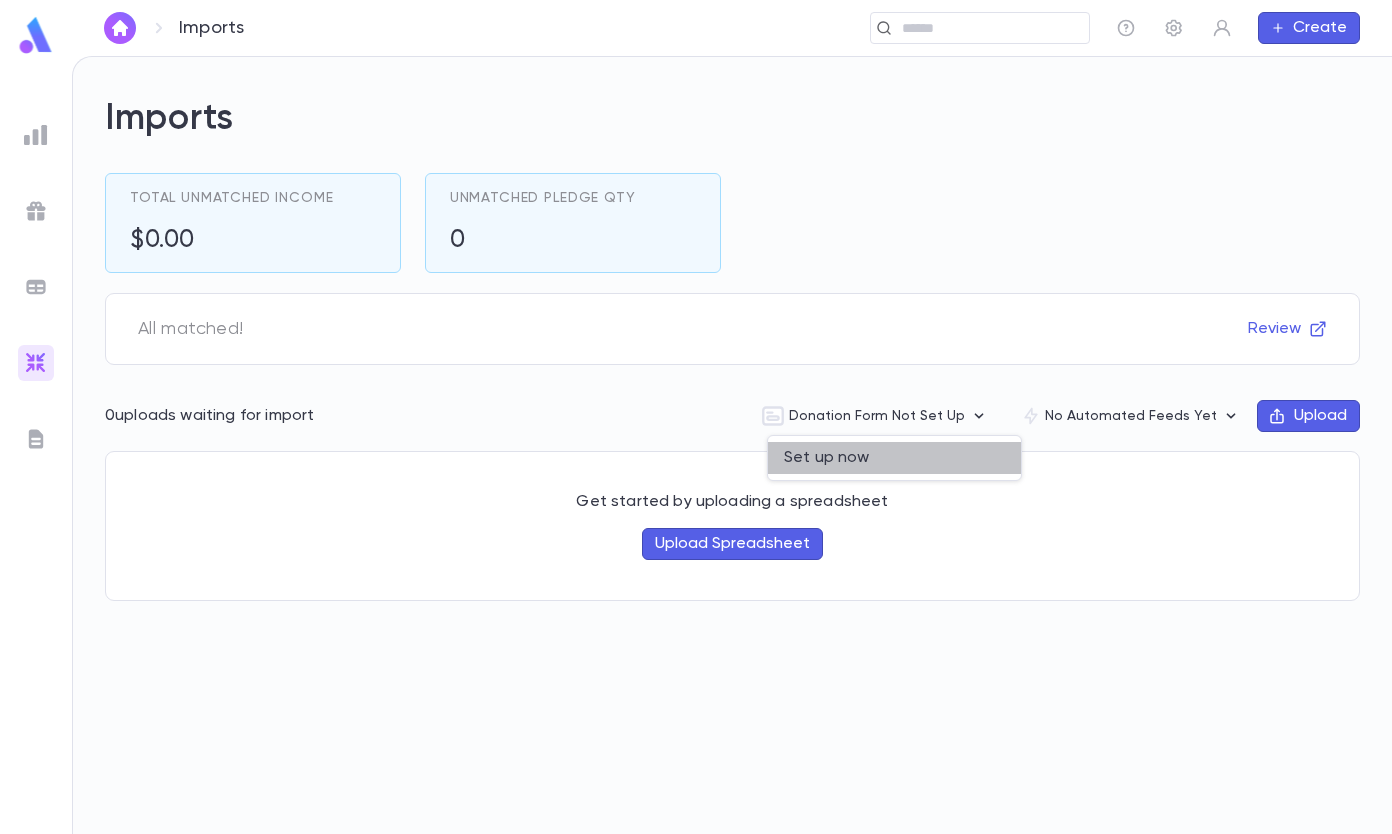 click on "Set up now" at bounding box center (894, 458) 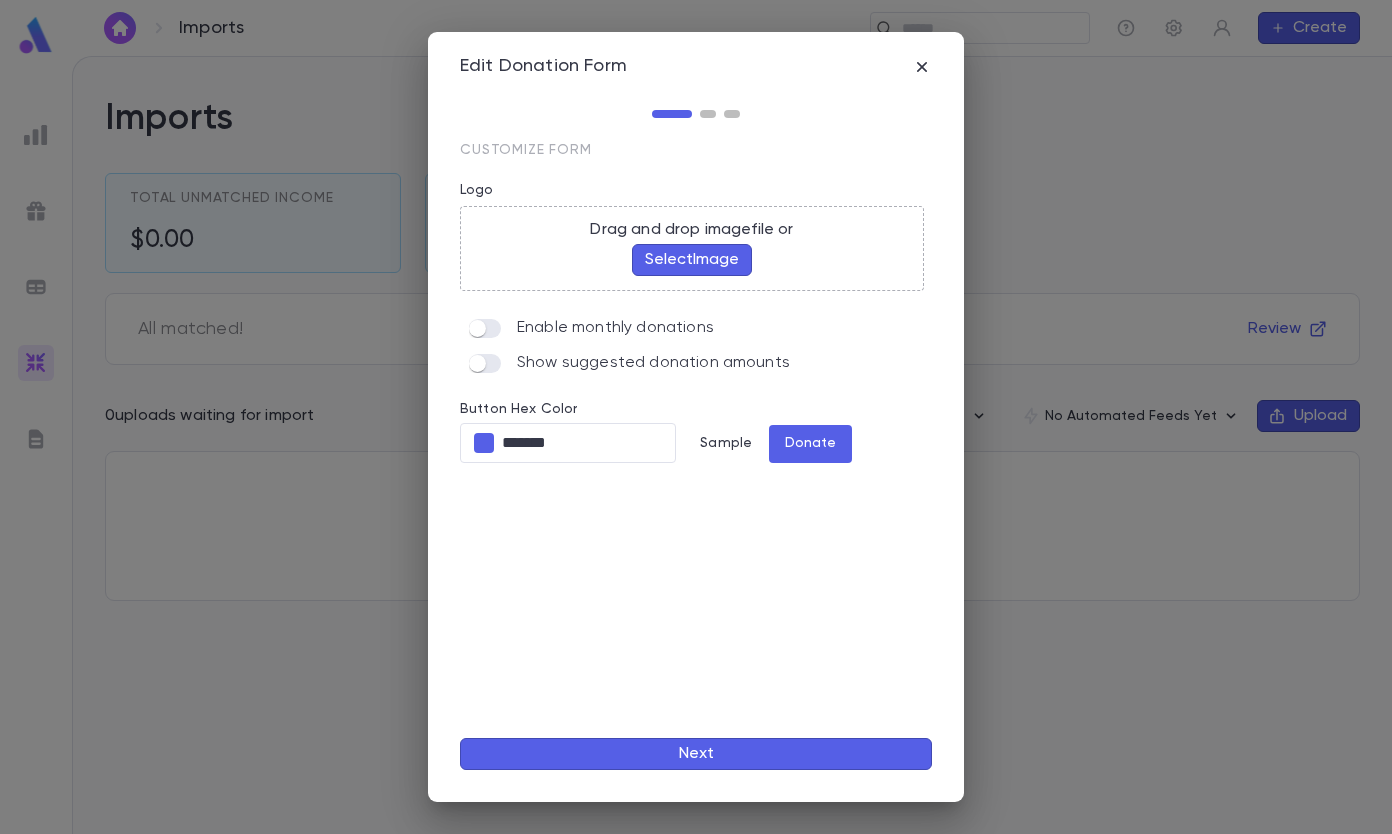 click on "Select  Image" at bounding box center (692, 260) 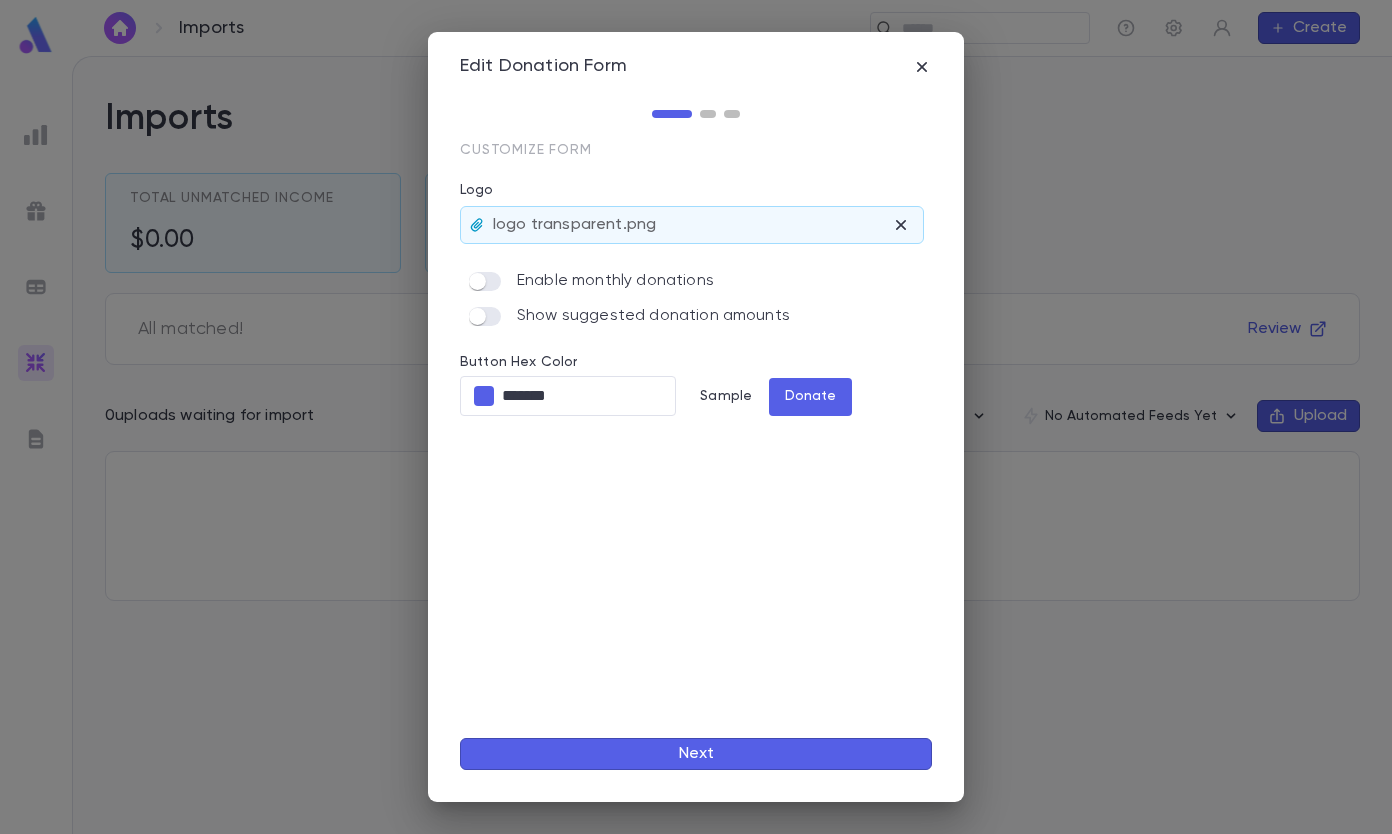 click on "Enable monthly donations" at bounding box center [587, 281] 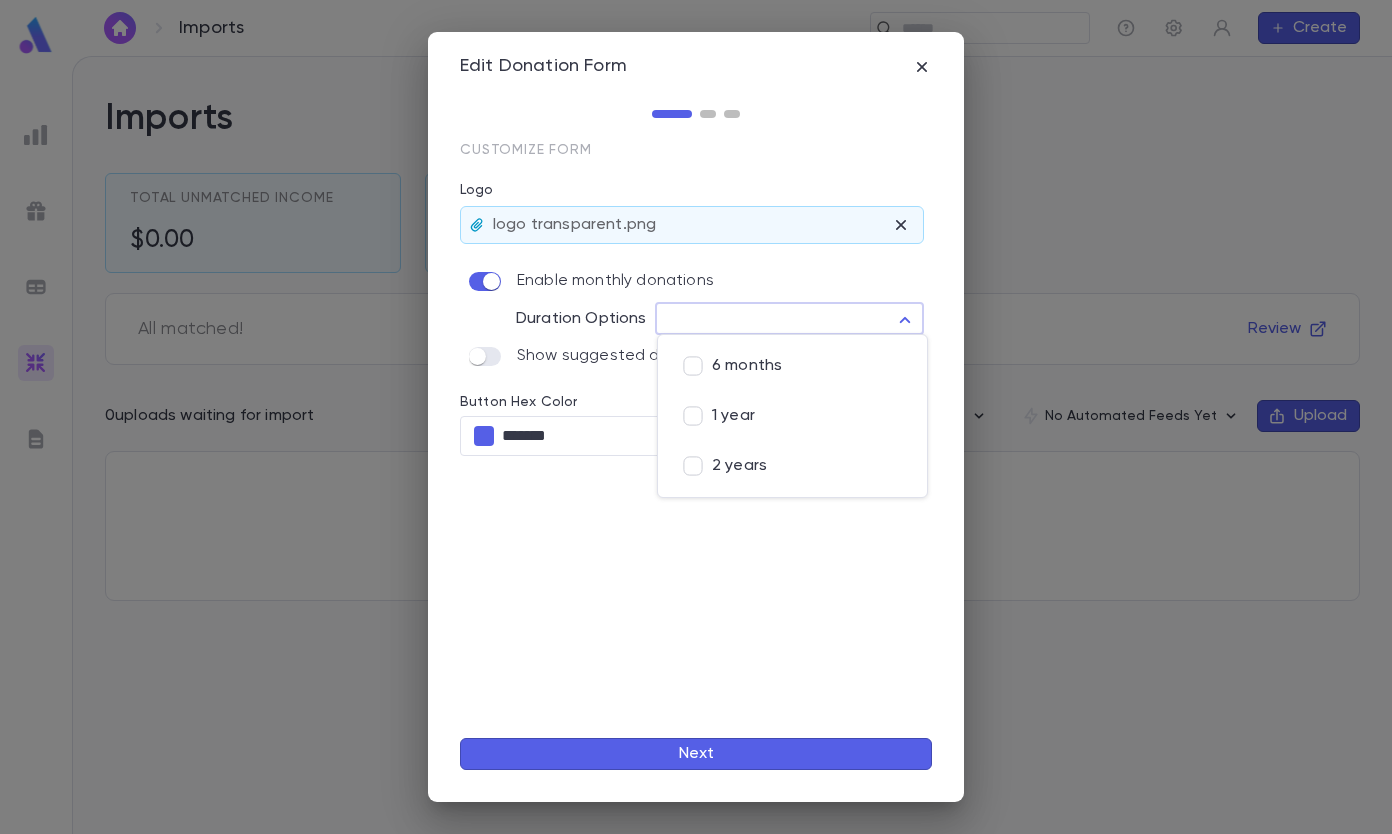 click on "Imports ​  Create Imports Total Unmatched Income $0.00 Unmatched Pledge Qty 0 All matched! Review 0  uploads waiting for import Donation Form Not Set Up   No Automated Feeds Yet Upload Get started by uploading a spreadsheet Upload Spreadsheet Profile Log out Account Pledge Payment Set up now Edit Donation Form Customize form Logo logo transparent.png Enable monthly donations Duration Options ​ ​ Show suggested donation amounts Button Hex Color ******* ​ Sample Donate Next 6 months 1 year 2 years" at bounding box center (696, 445) 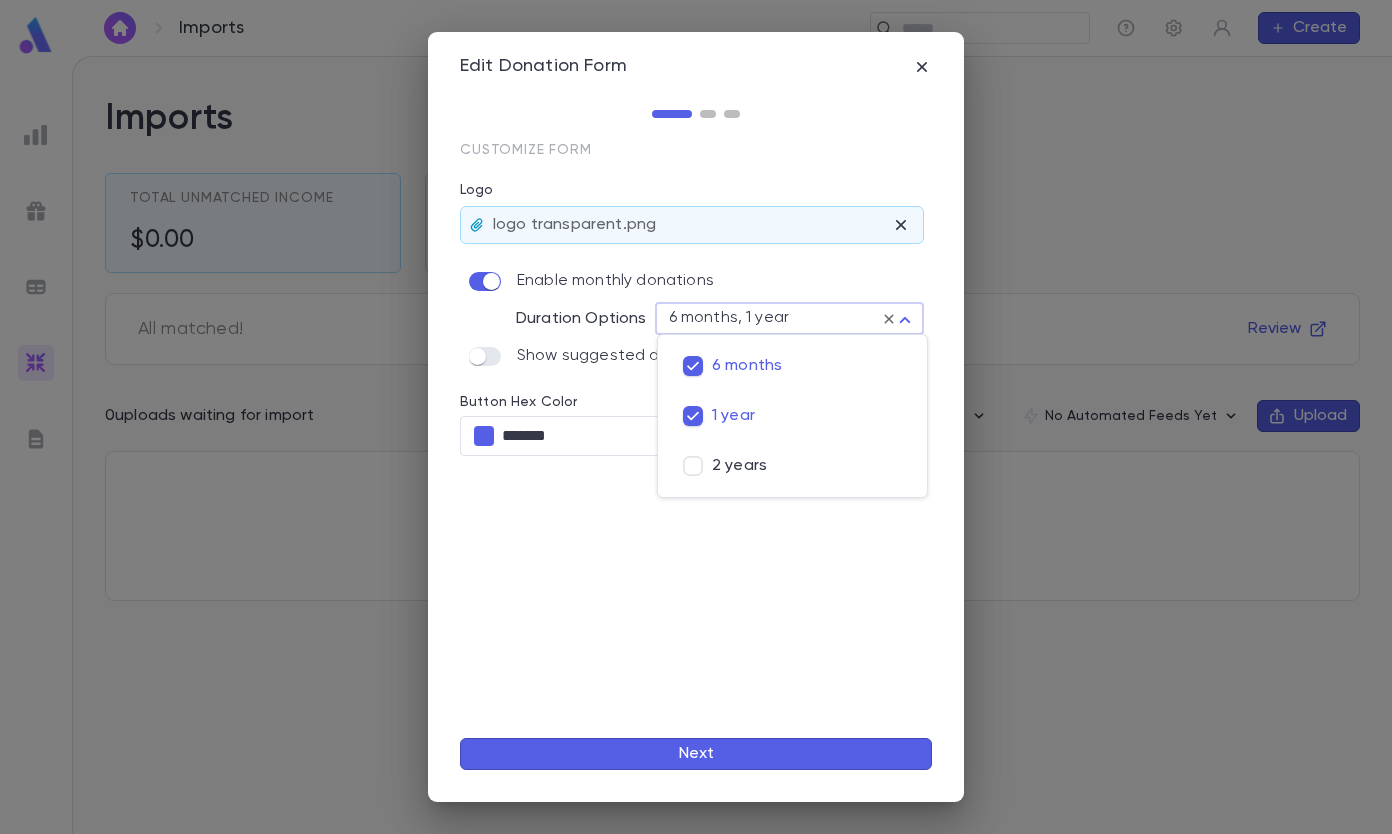 type on "**********" 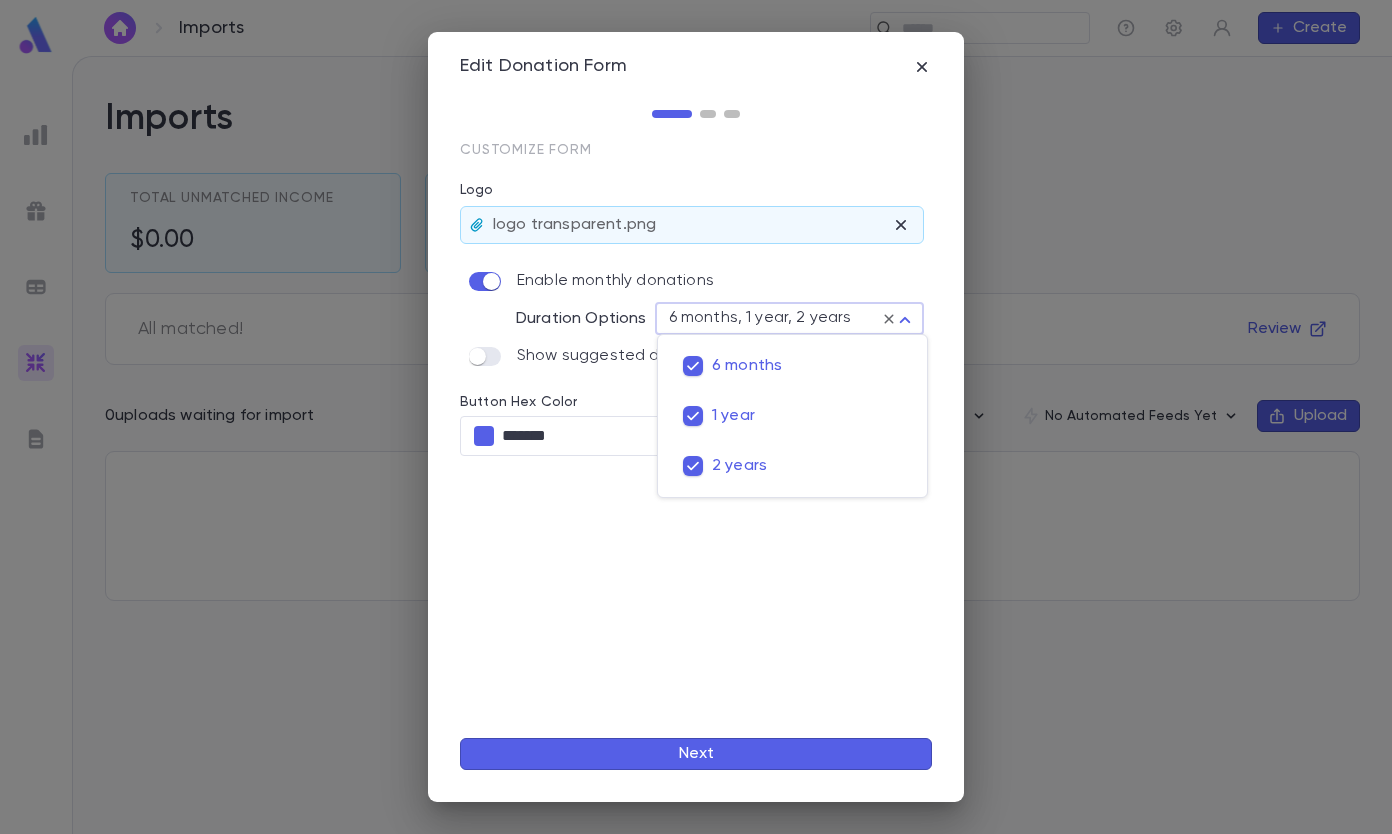 click at bounding box center (696, 417) 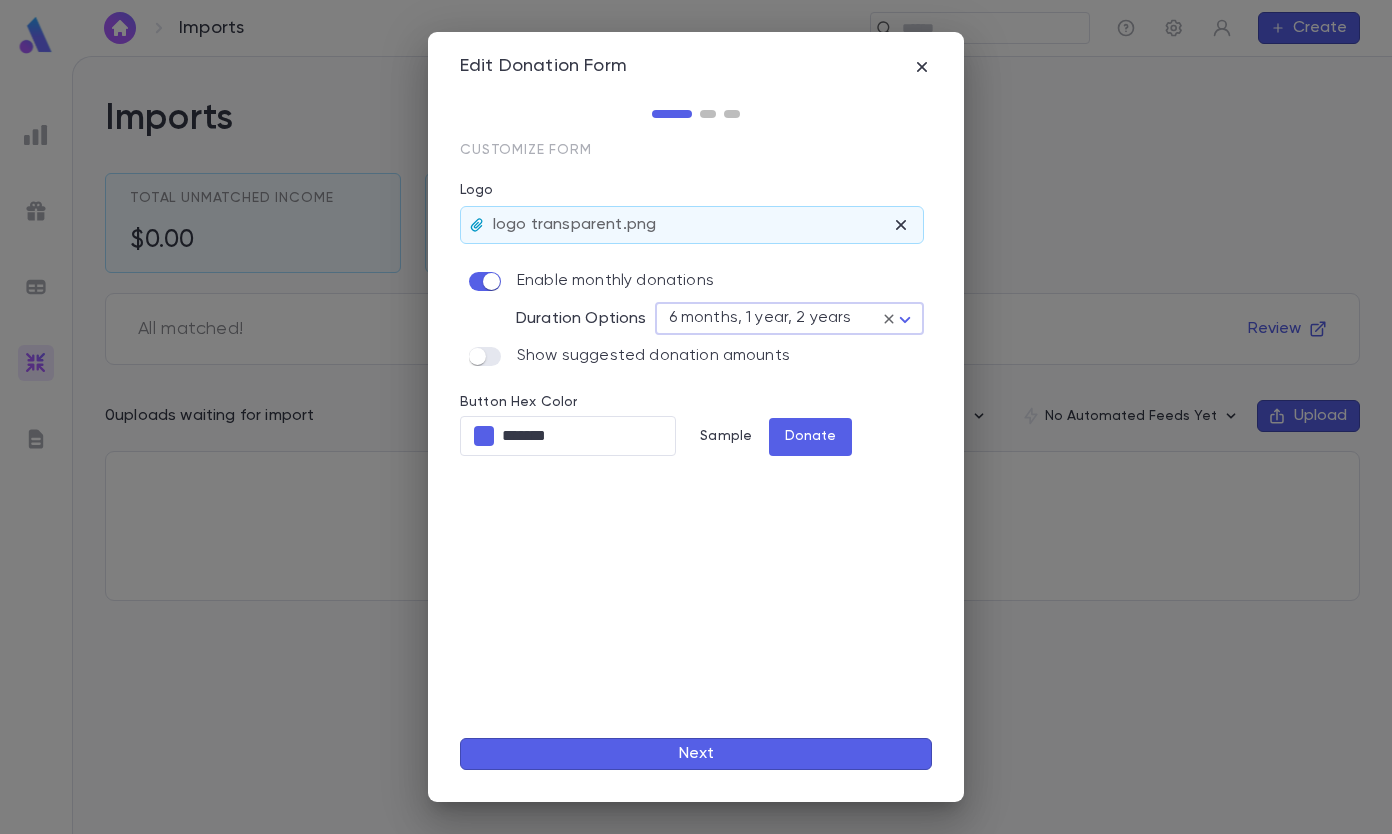 click on "Show suggested donation amounts" at bounding box center [625, 356] 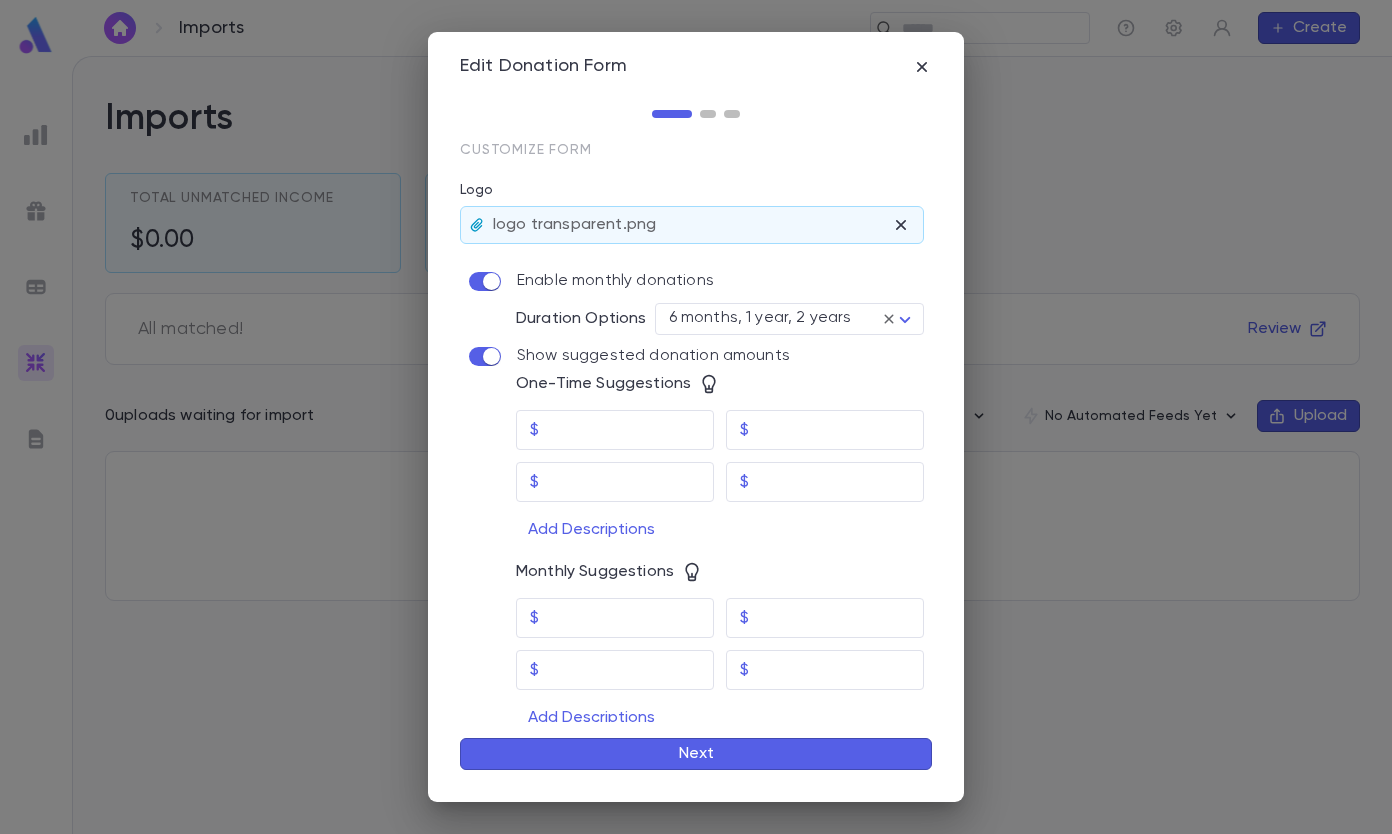 click at bounding box center [630, 429] 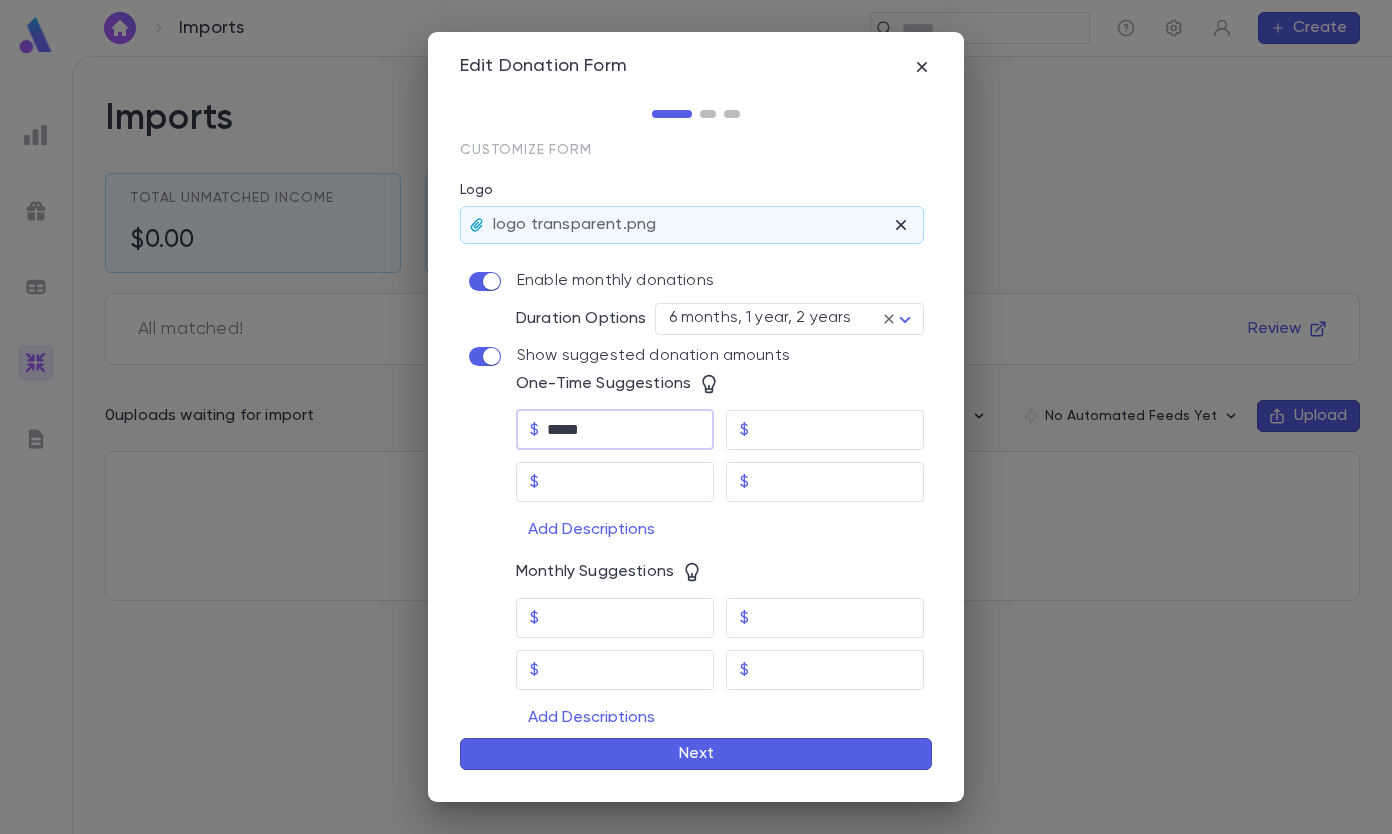 type on "*****" 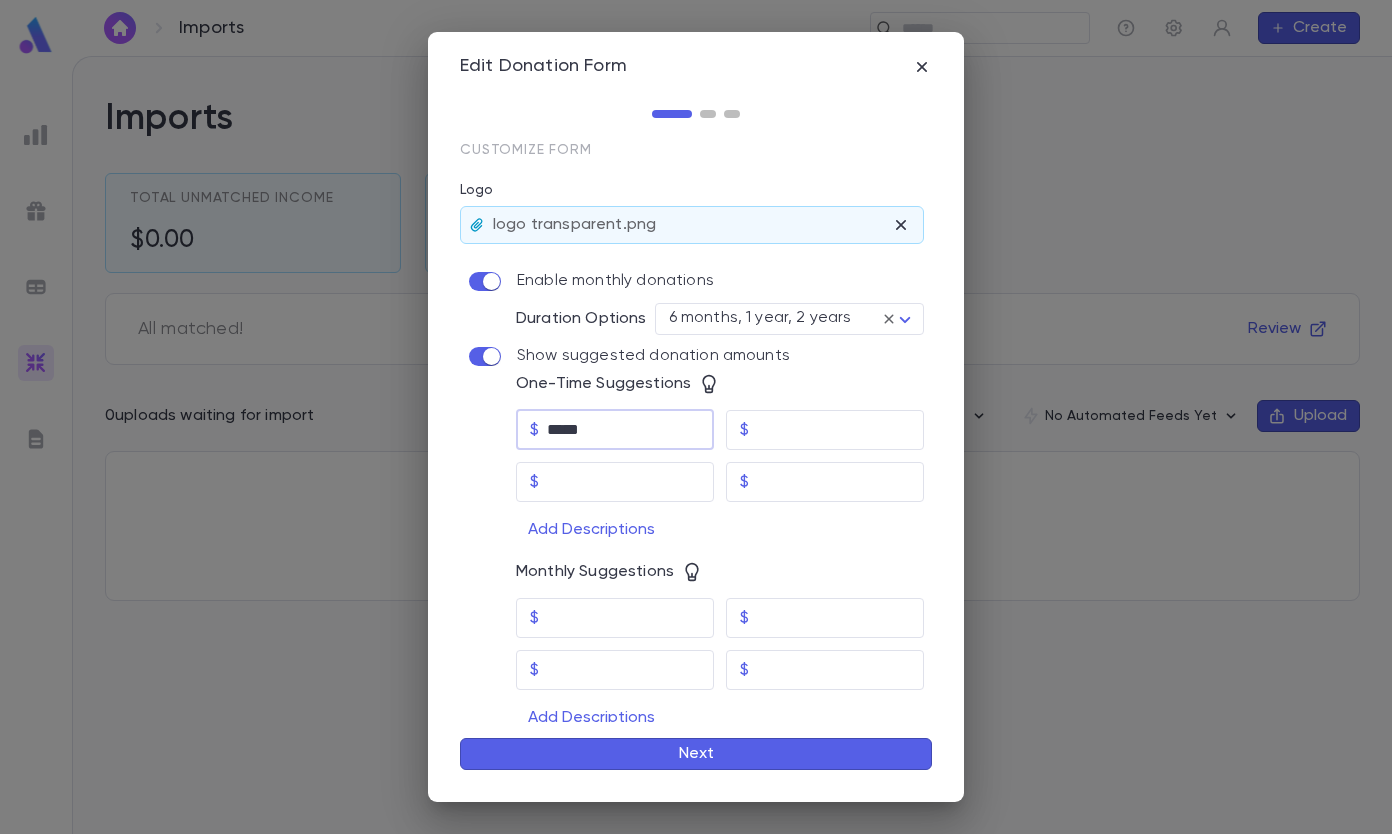 click at bounding box center [840, 429] 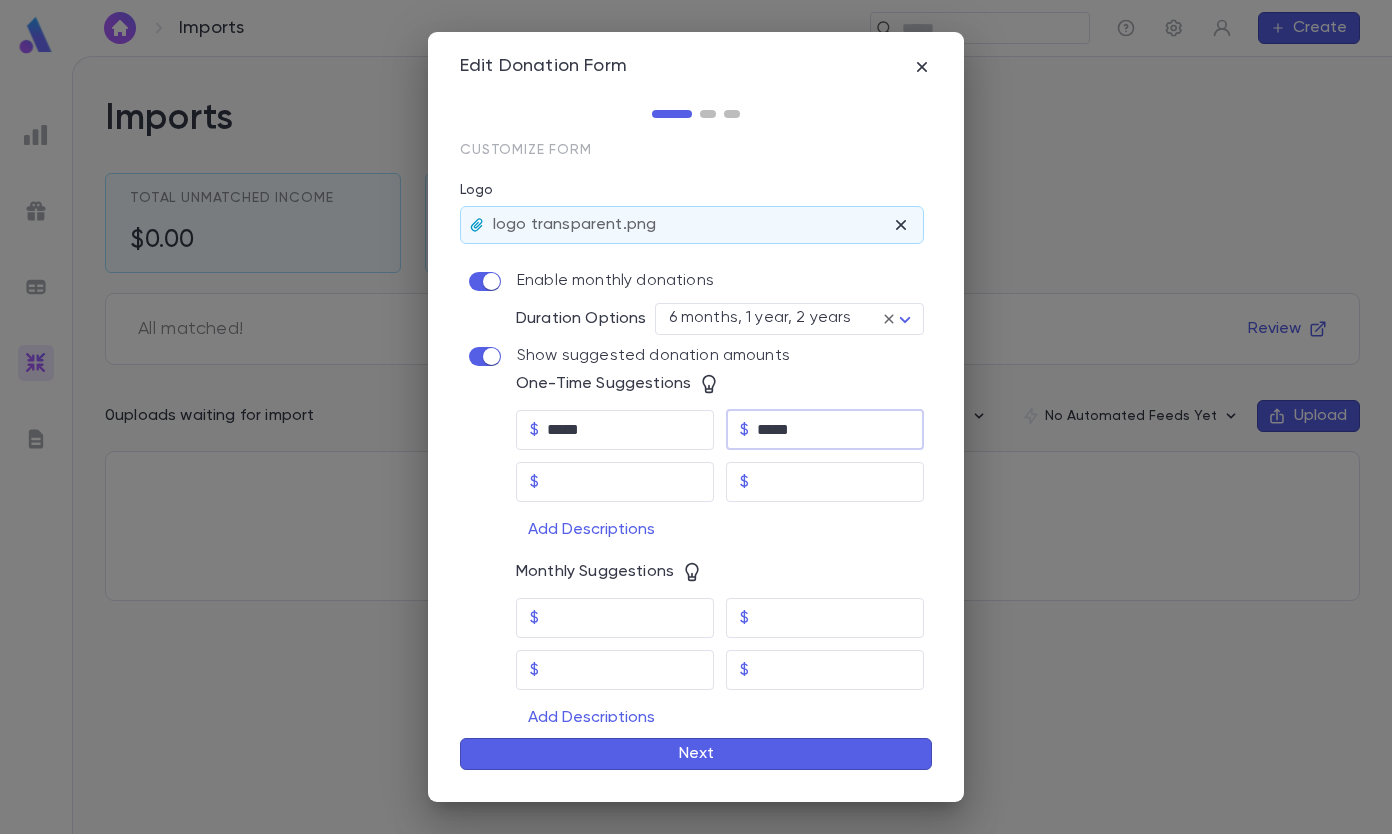 type on "*****" 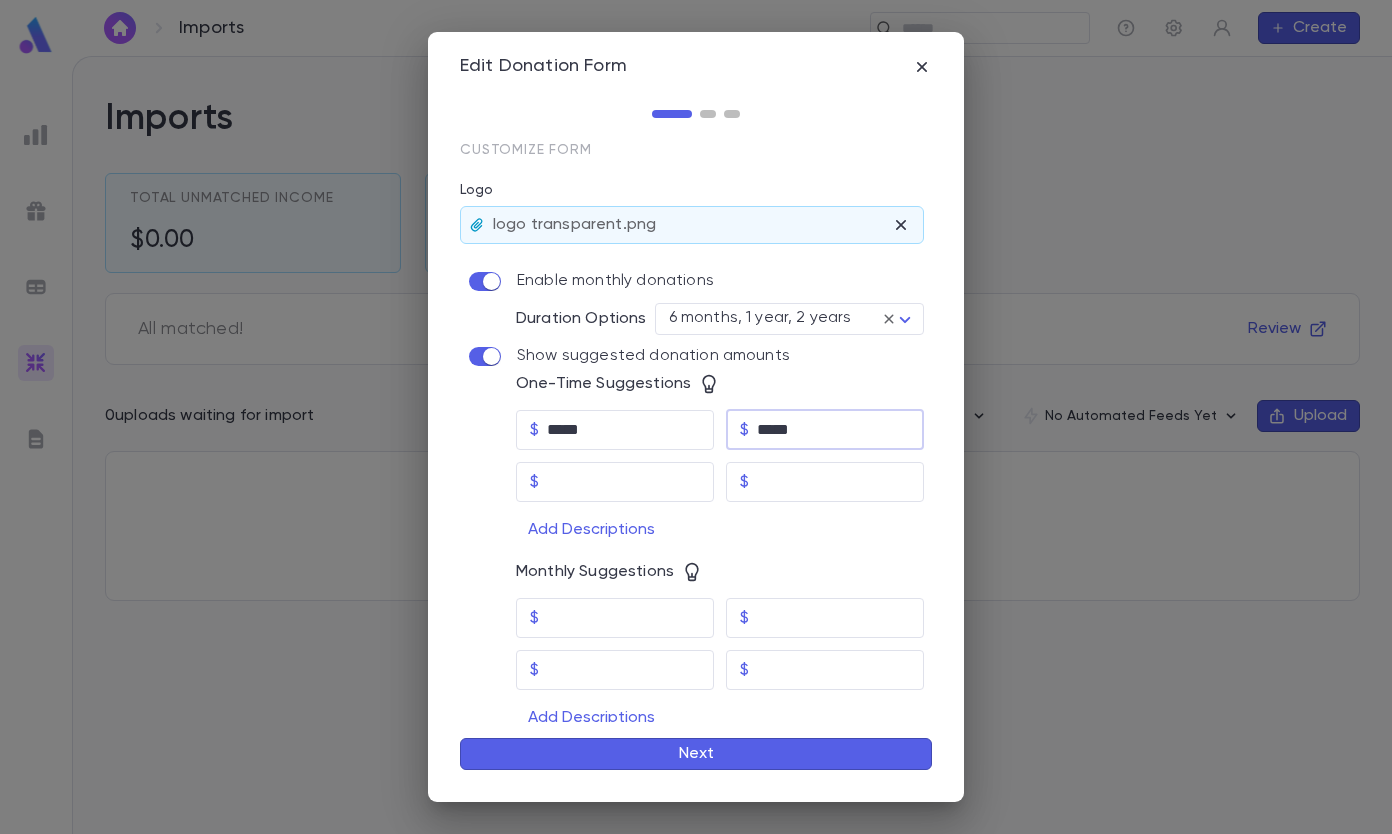 click at bounding box center (630, 481) 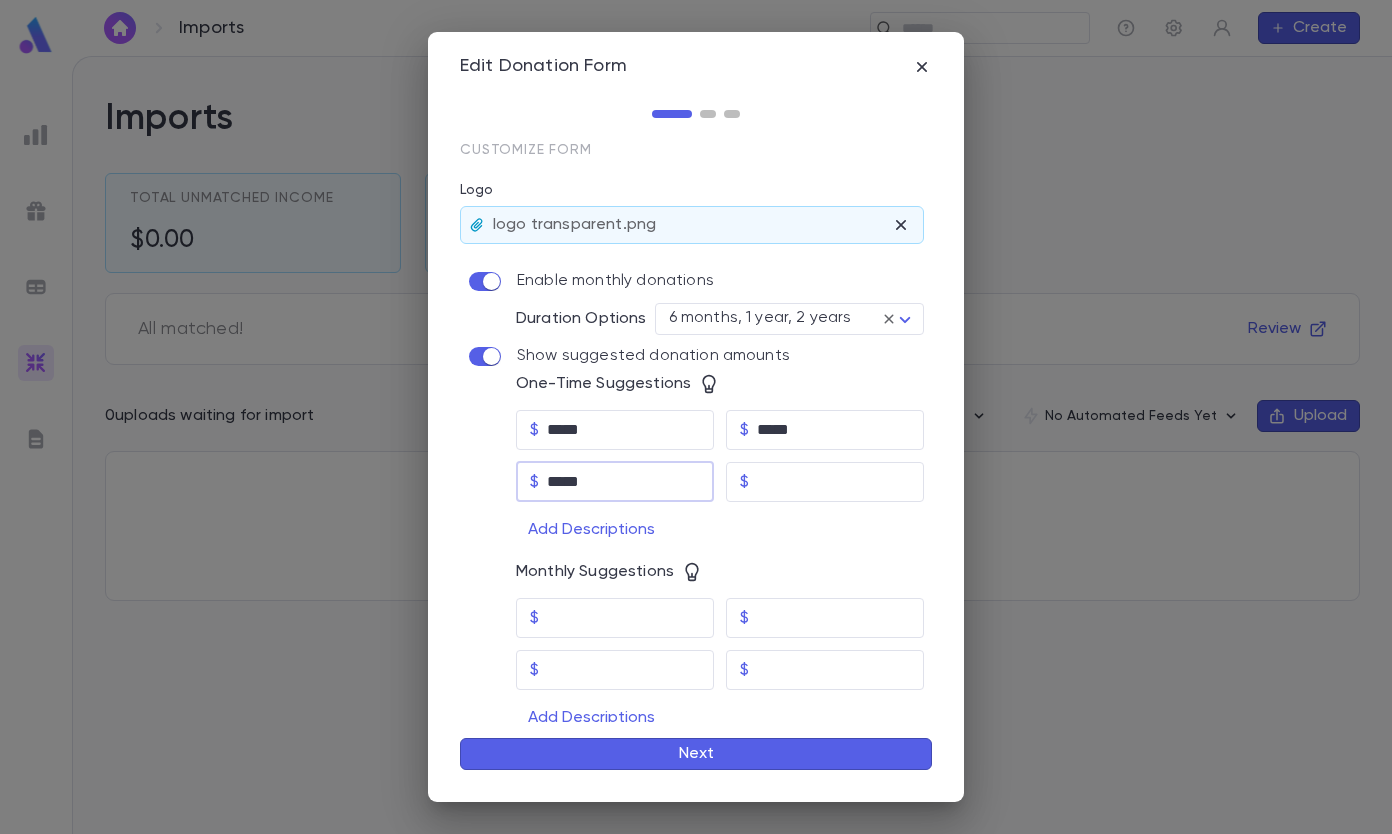 type on "*****" 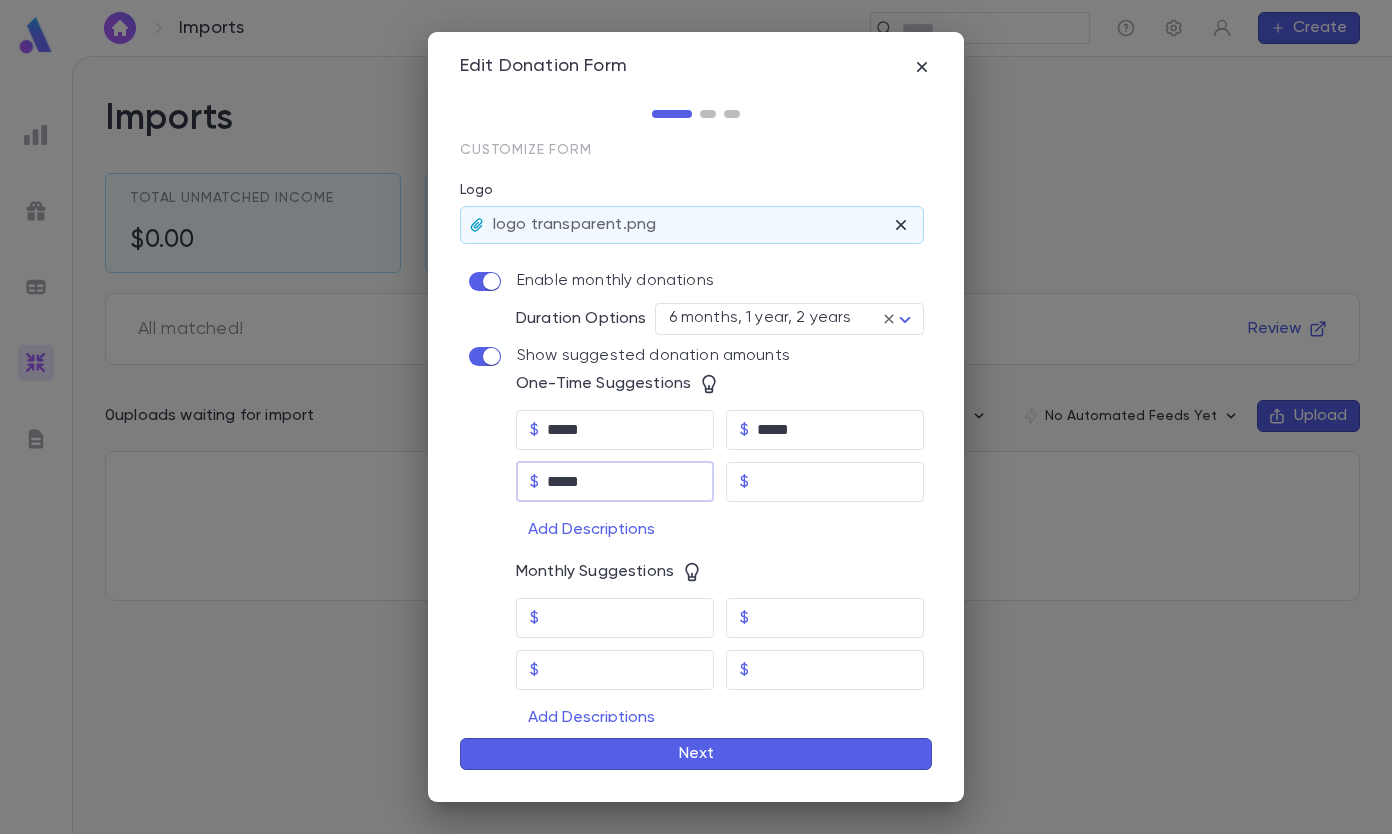 click at bounding box center (840, 481) 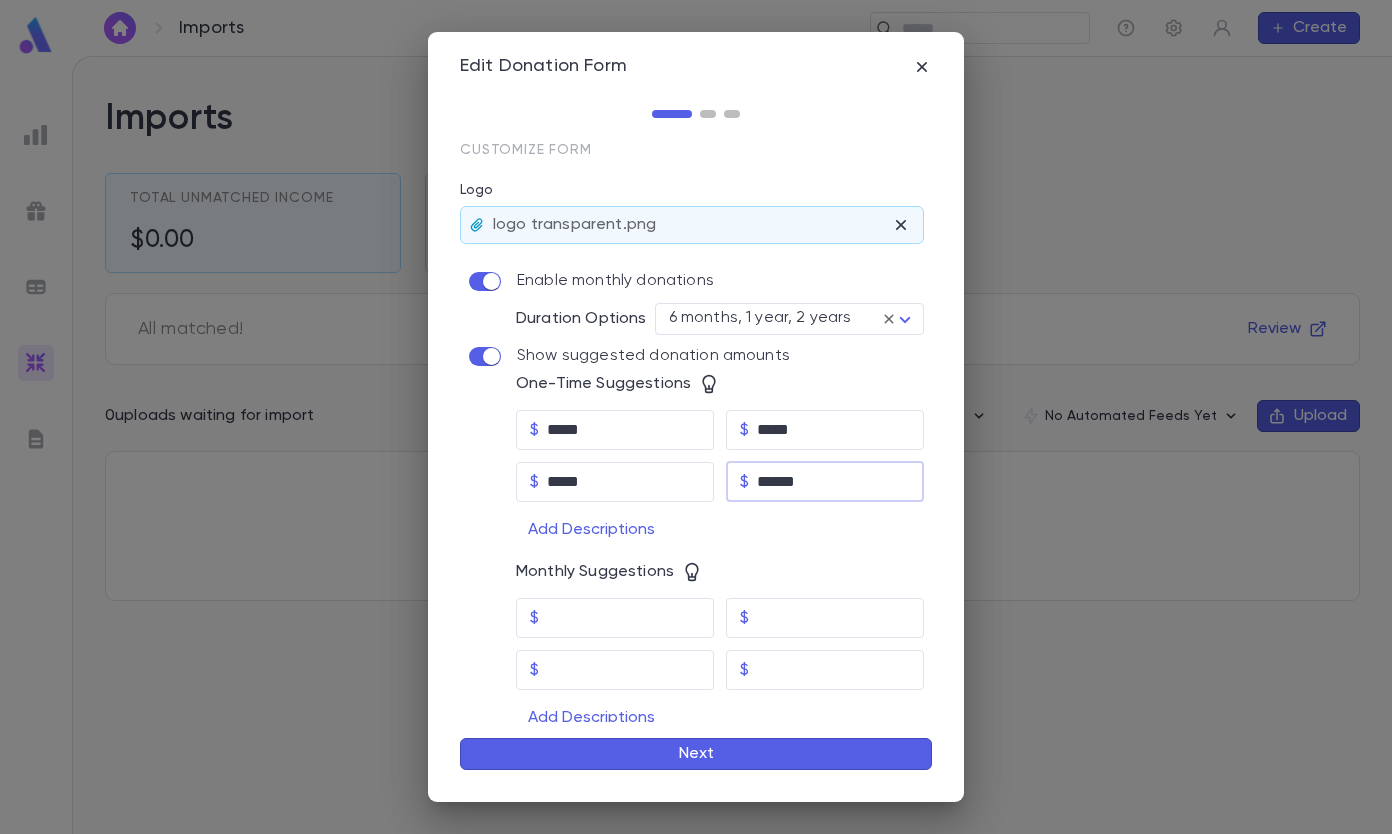 type on "******" 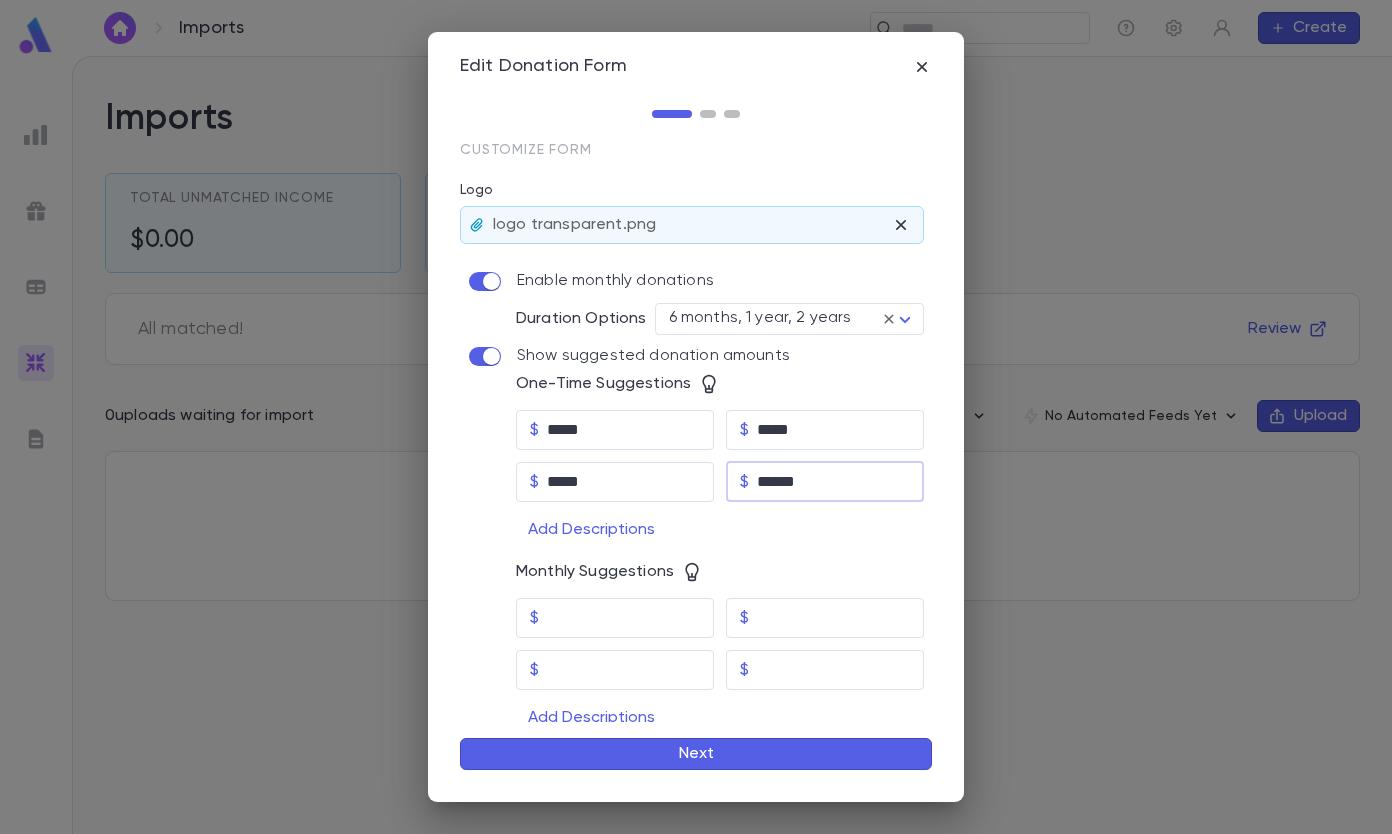 type 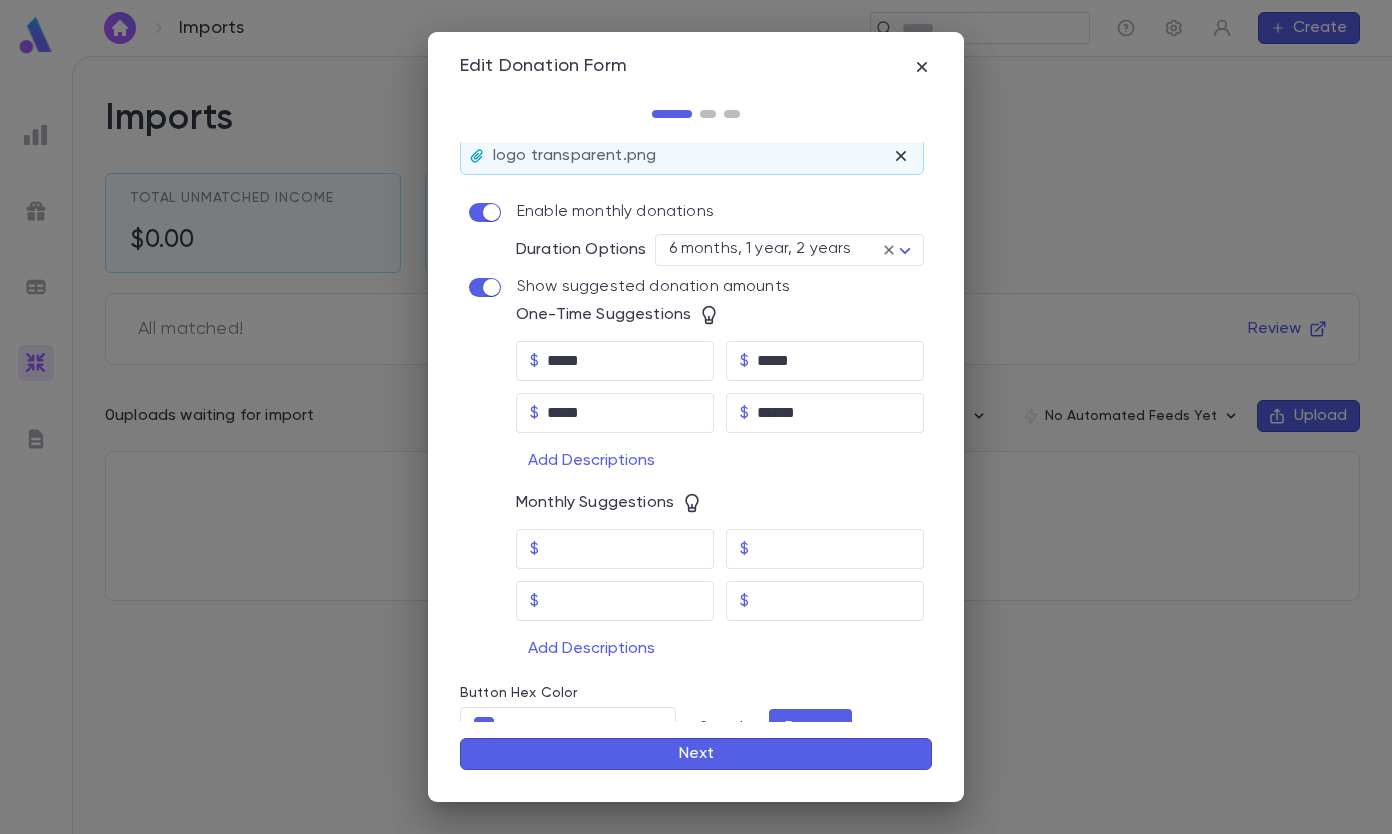 scroll, scrollTop: 93, scrollLeft: 0, axis: vertical 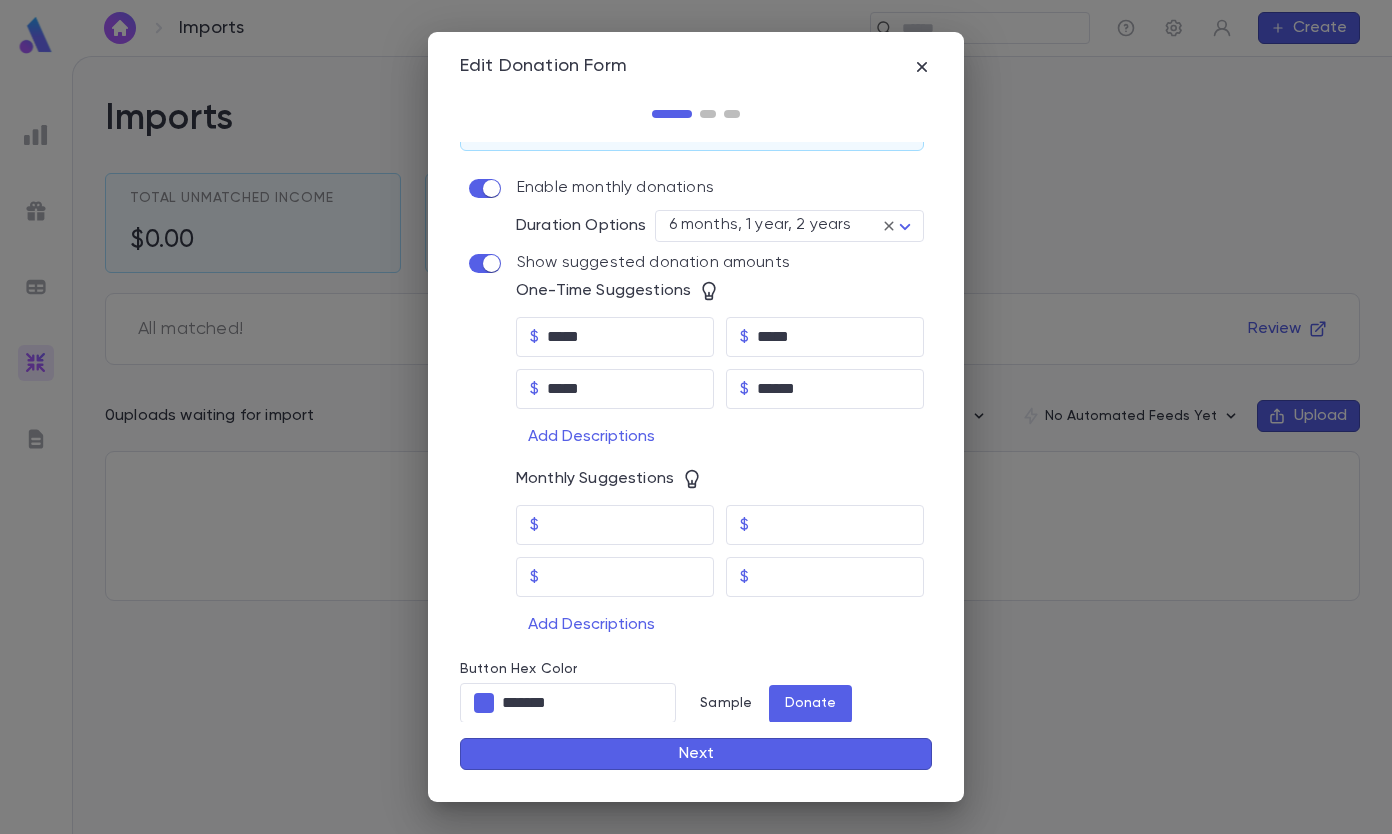 click on "Next" at bounding box center (696, 754) 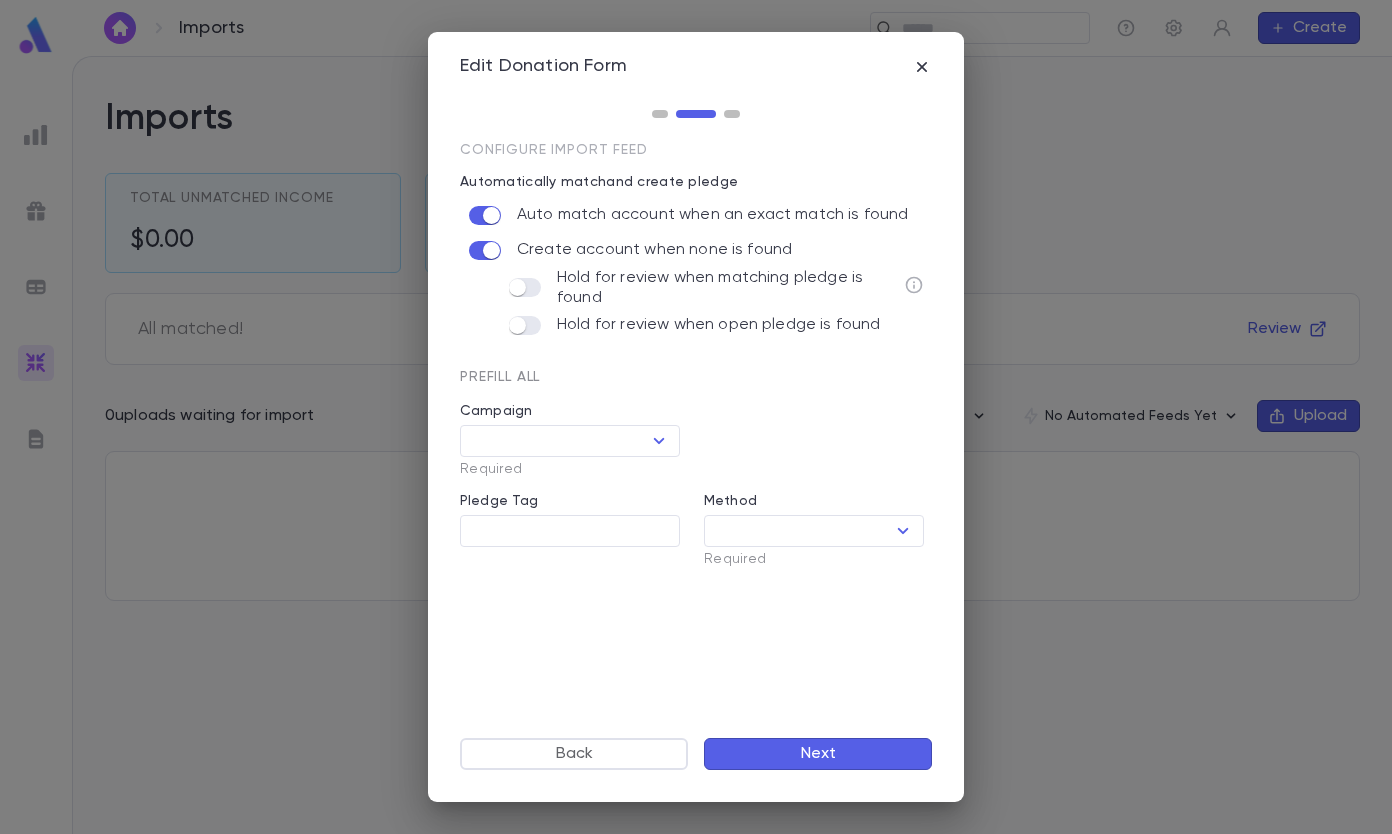 scroll, scrollTop: 0, scrollLeft: 0, axis: both 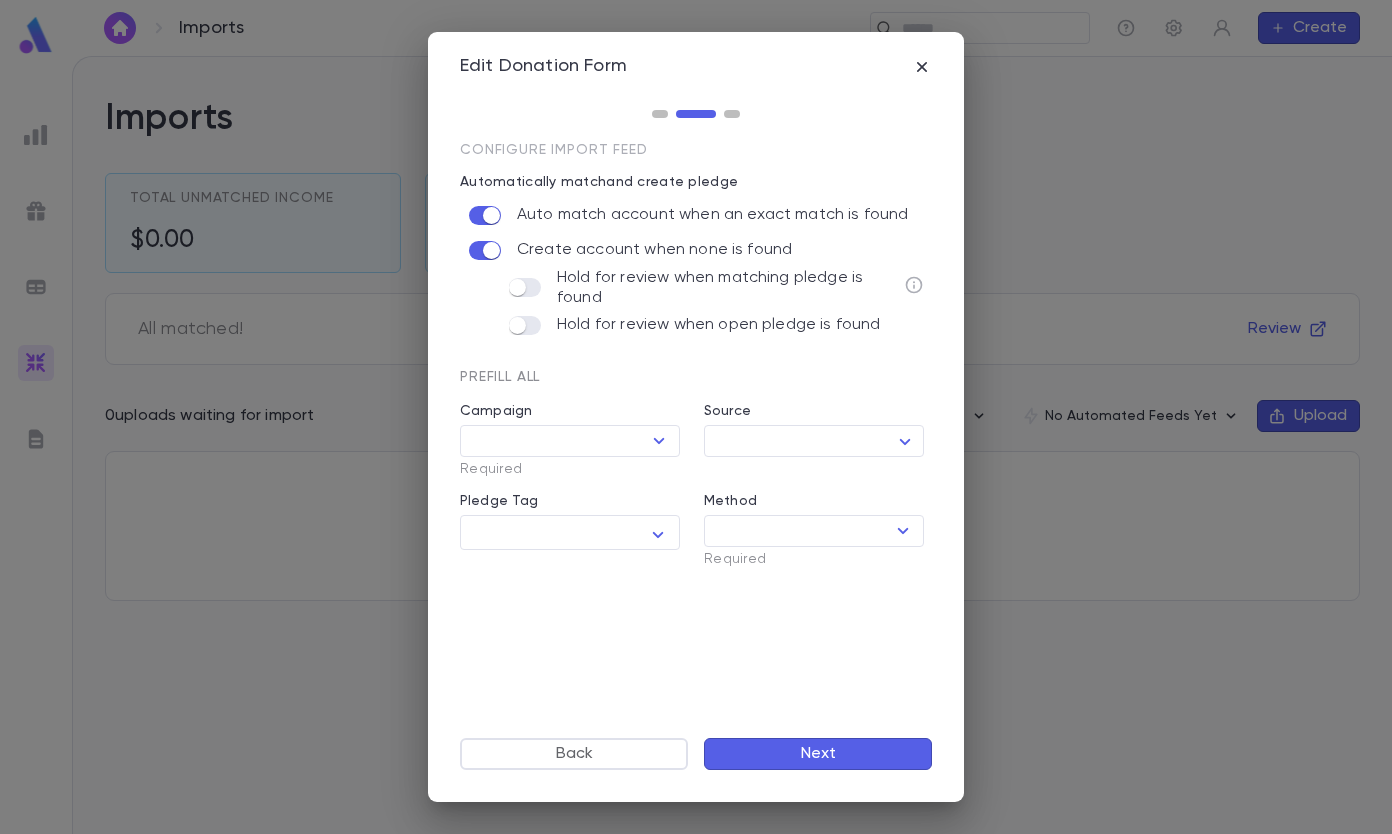 click on "Campaign" at bounding box center [553, 441] 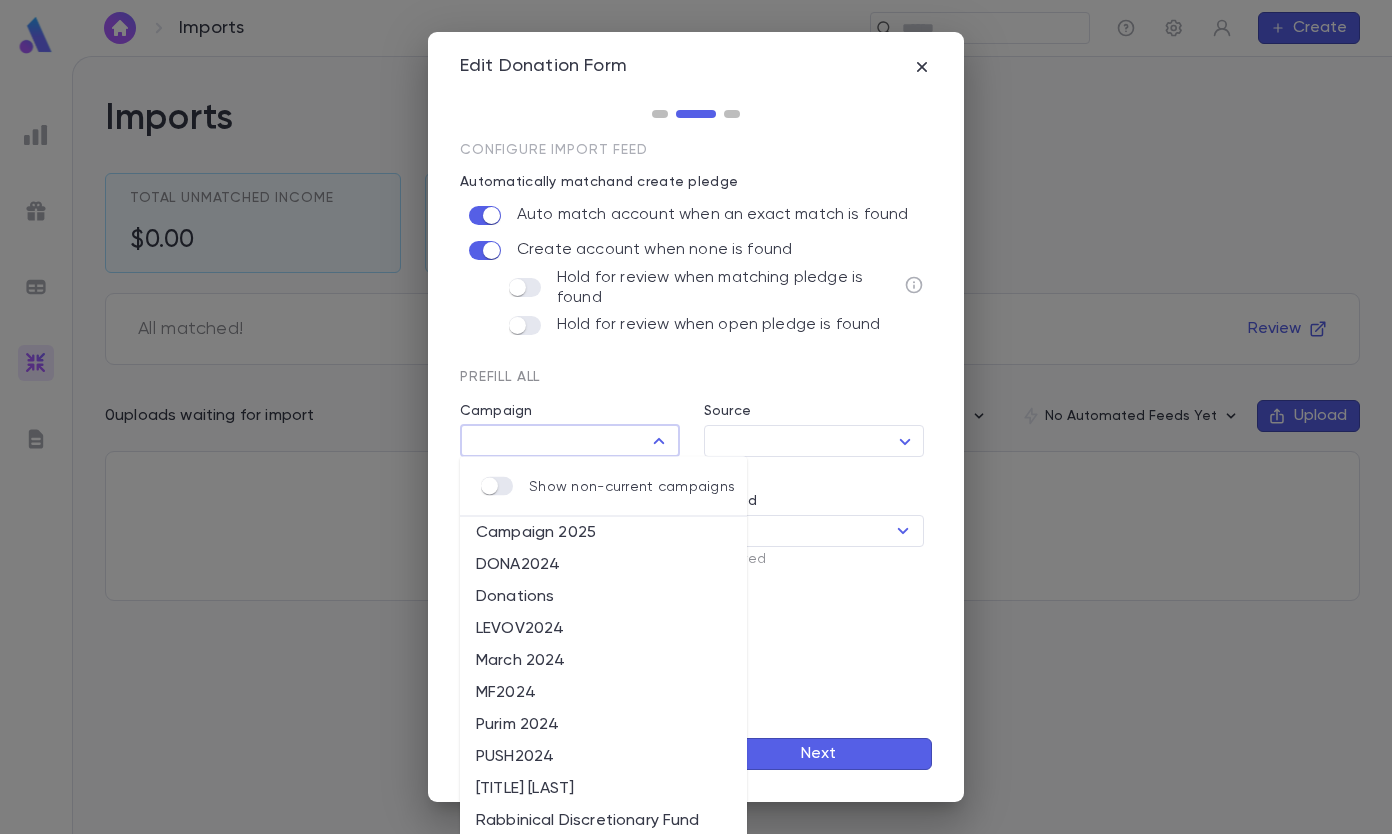 click on "Donations" at bounding box center [603, 597] 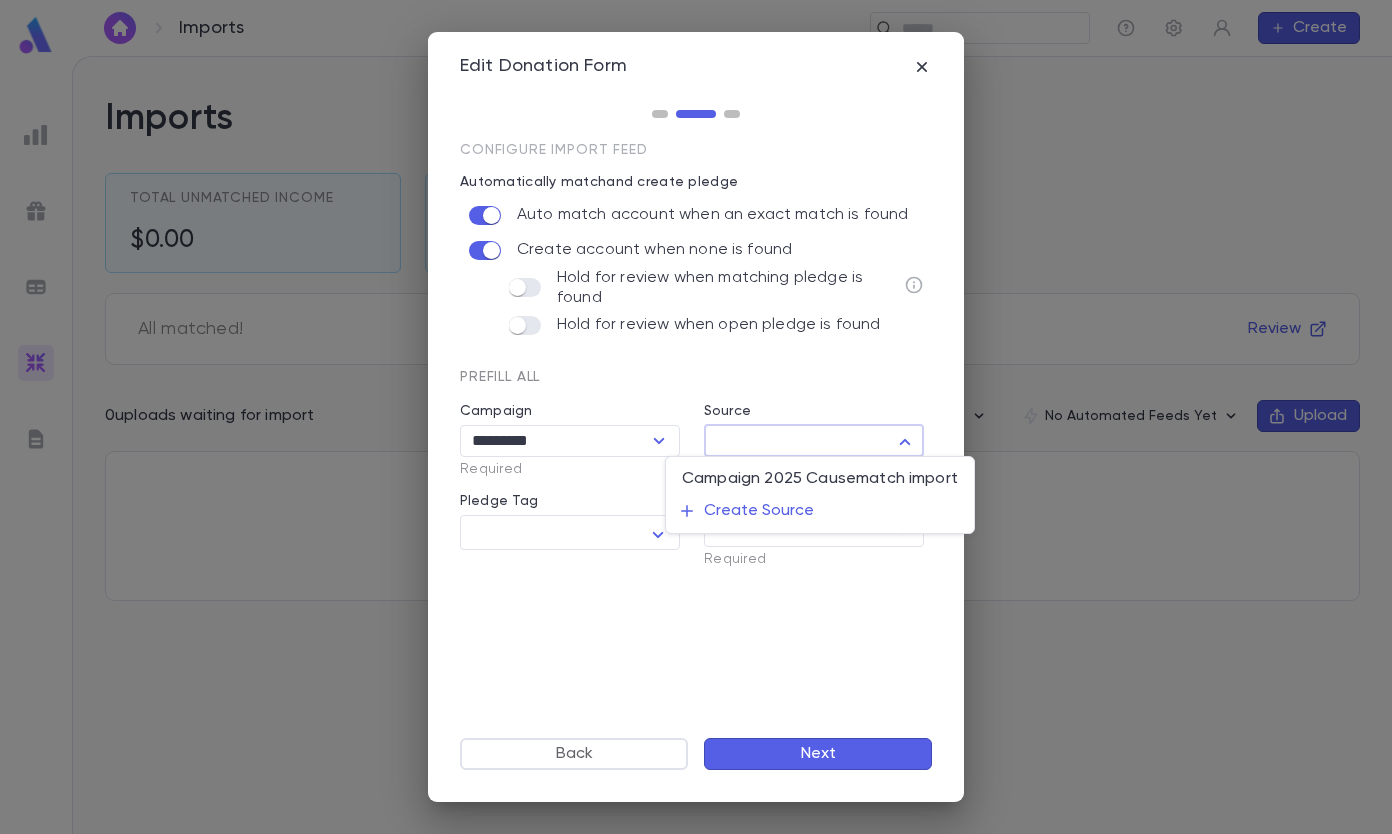 click on "Imports ​  Create Imports Total Unmatched Income $0.00 Unmatched Pledge Qty 0 All matched! Review 0  uploads waiting for import Donation Form Not Set Up   No Automated Feeds Yet Upload Get started by uploading a spreadsheet Upload Spreadsheet Profile Log out Account Pledge Payment Set up now Edit Donation Form Configure import feed Automatically match  and create pledge Auto match account when an exact match is found Create account when none is found Hold for review when matching pledge is found Hold for review when open pledge is found Prefill All Campaign ********* ​ Required Source ​ ​ Pledge Tag * ​ Method ​ Required Back Next Campaign 2025 Causematch import Create Source" at bounding box center (696, 445) 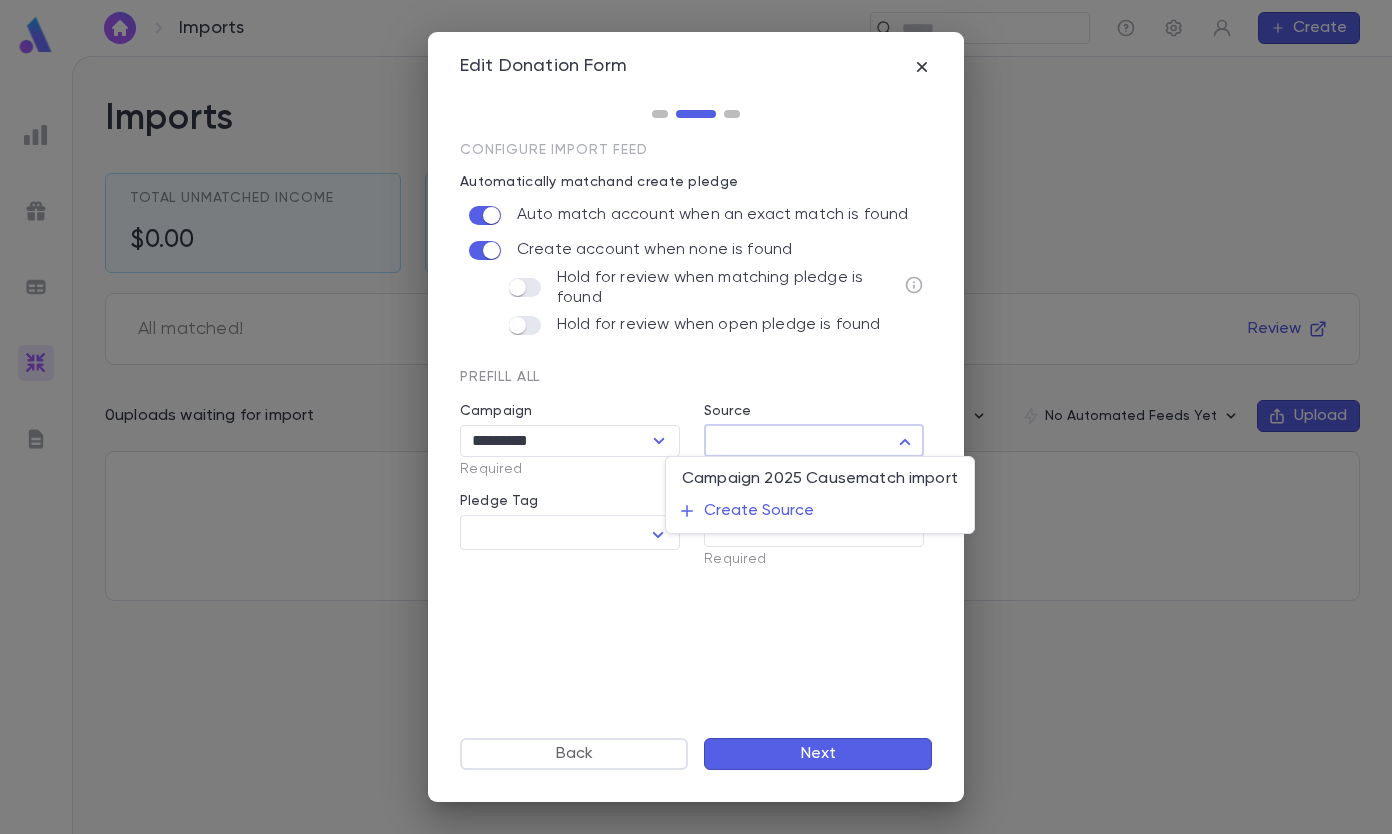 click at bounding box center [696, 417] 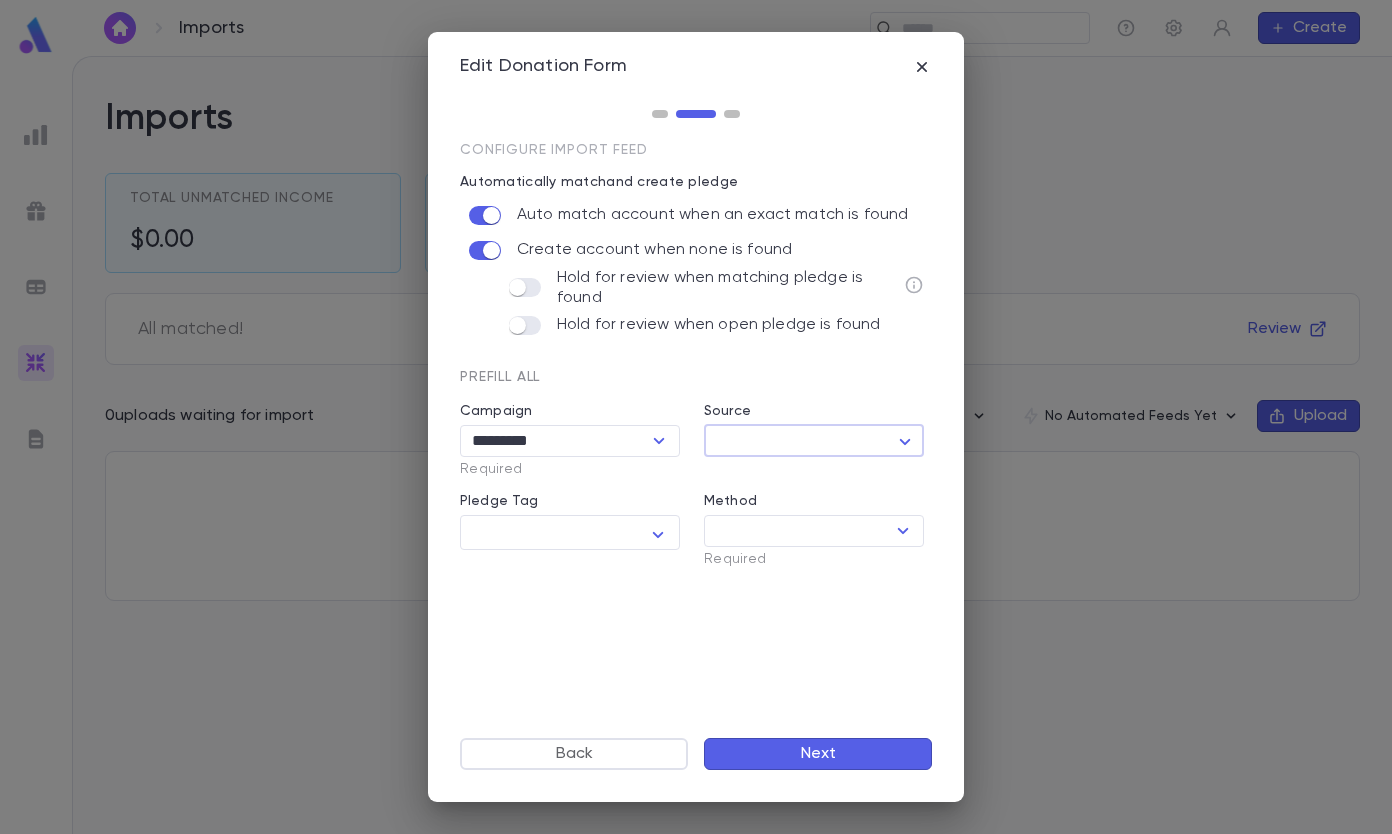 click on "Imports ​  Create Imports Total Unmatched Income $0.00 Unmatched Pledge Qty 0 All matched! Review 0  uploads waiting for import Donation Form Not Set Up   No Automated Feeds Yet Upload Get started by uploading a spreadsheet Upload Spreadsheet Profile Log out Account Pledge Payment Set up now Edit Donation Form Configure import feed Automatically match  and create pledge Auto match account when an exact match is found Create account when none is found Hold for review when matching pledge is found Hold for review when open pledge is found Prefill All Campaign ********* ​ Required Source ​ ​ Pledge Tag * ​ Method ​ Required Back Next" at bounding box center [696, 445] 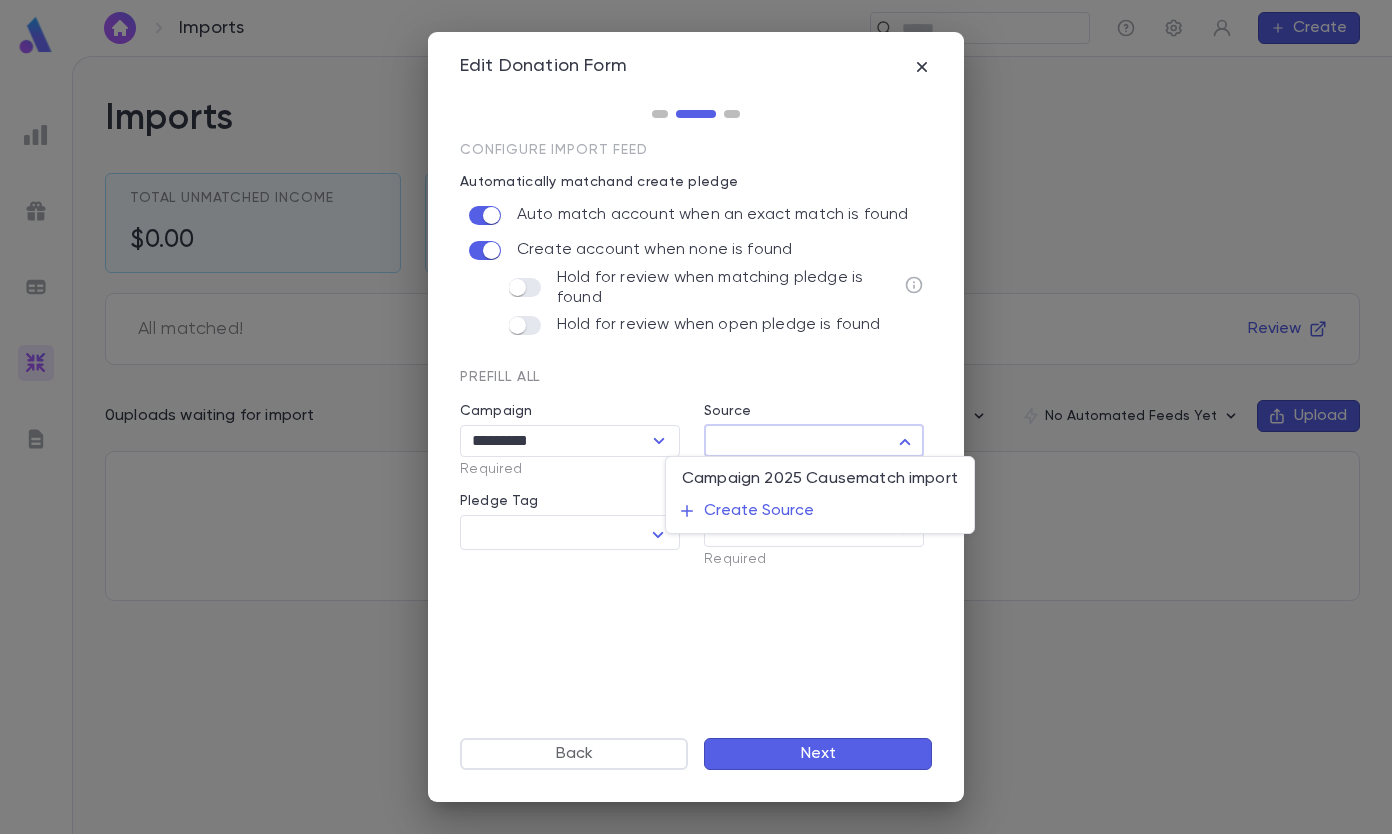 click on "Create Source" at bounding box center [820, 511] 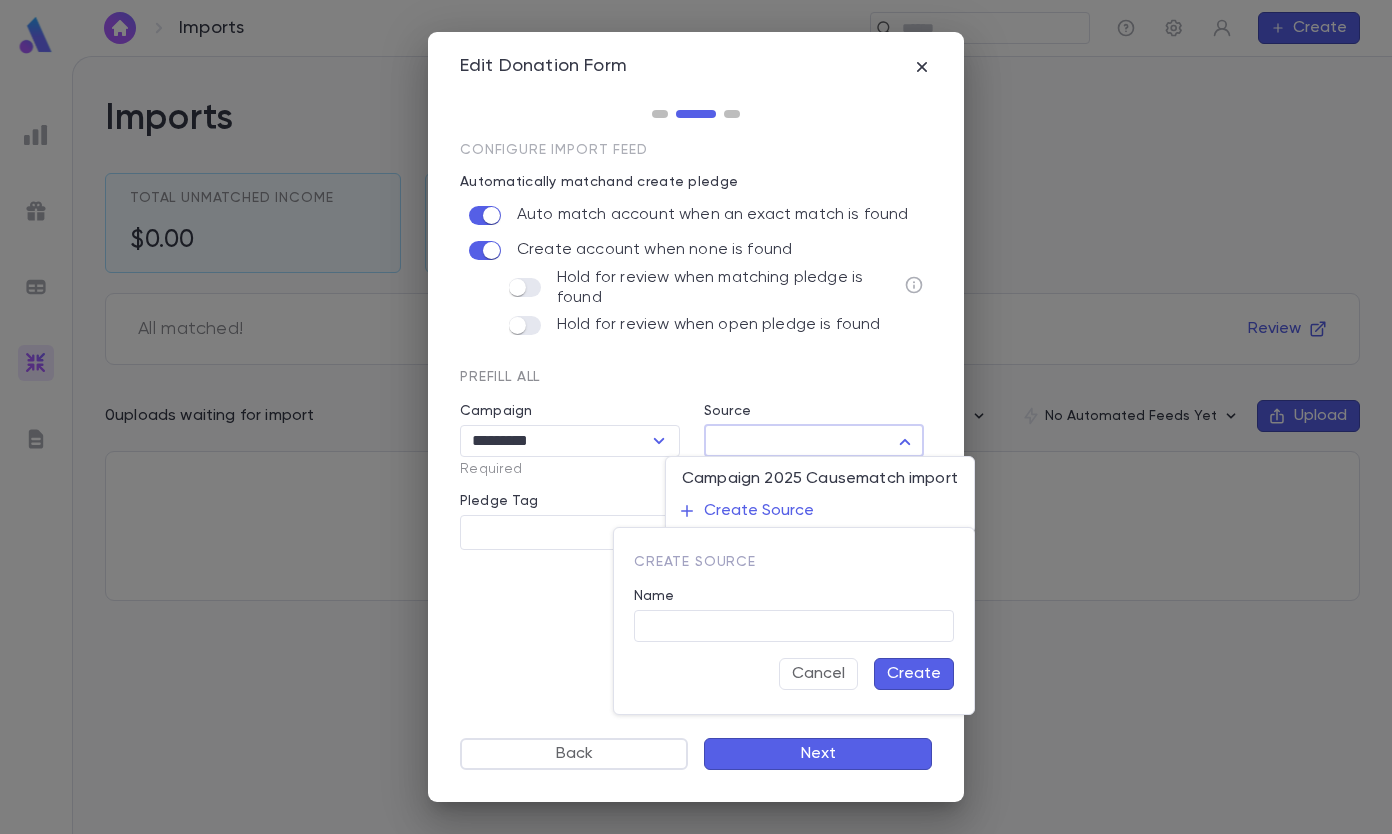 click on "Name" at bounding box center [794, 626] 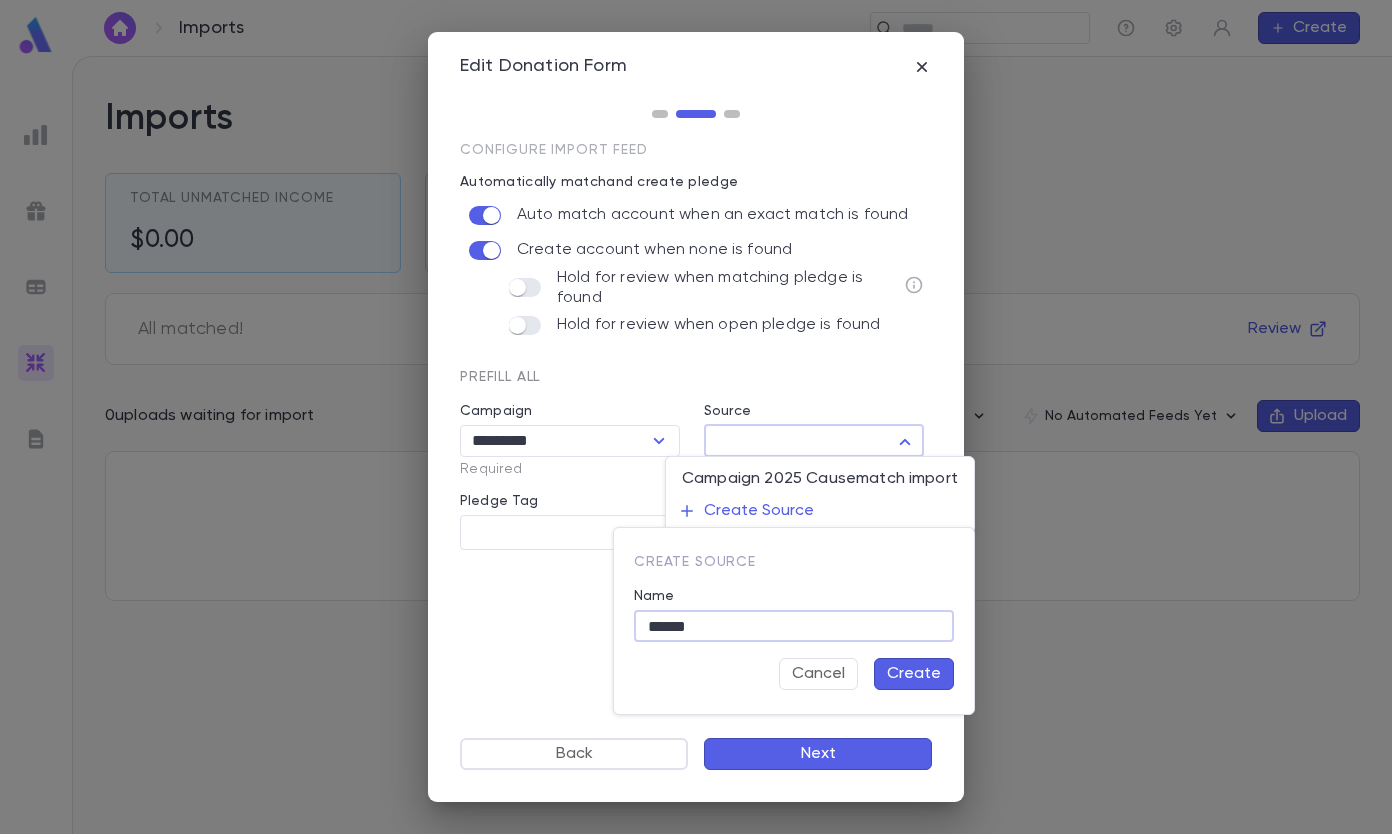type on "******" 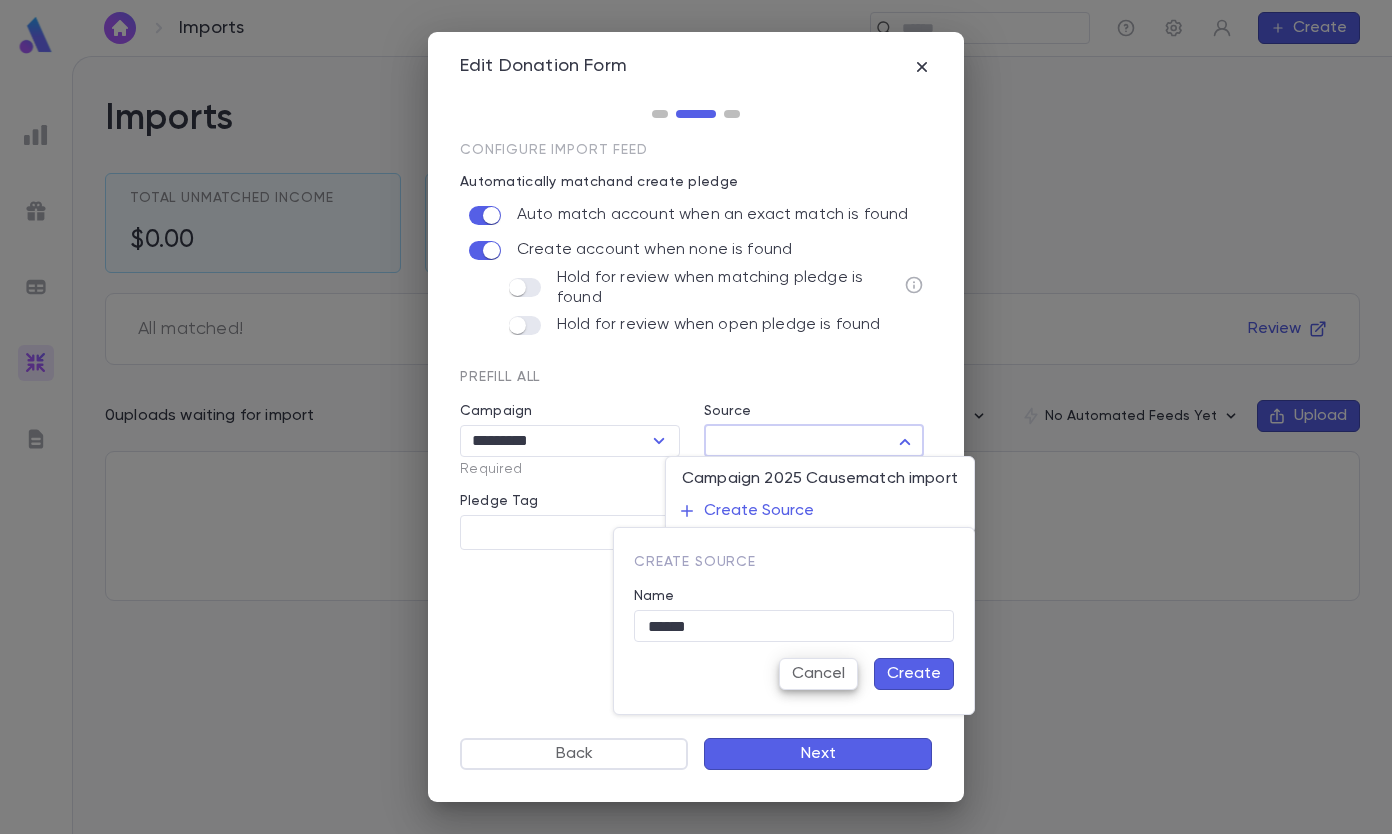 type 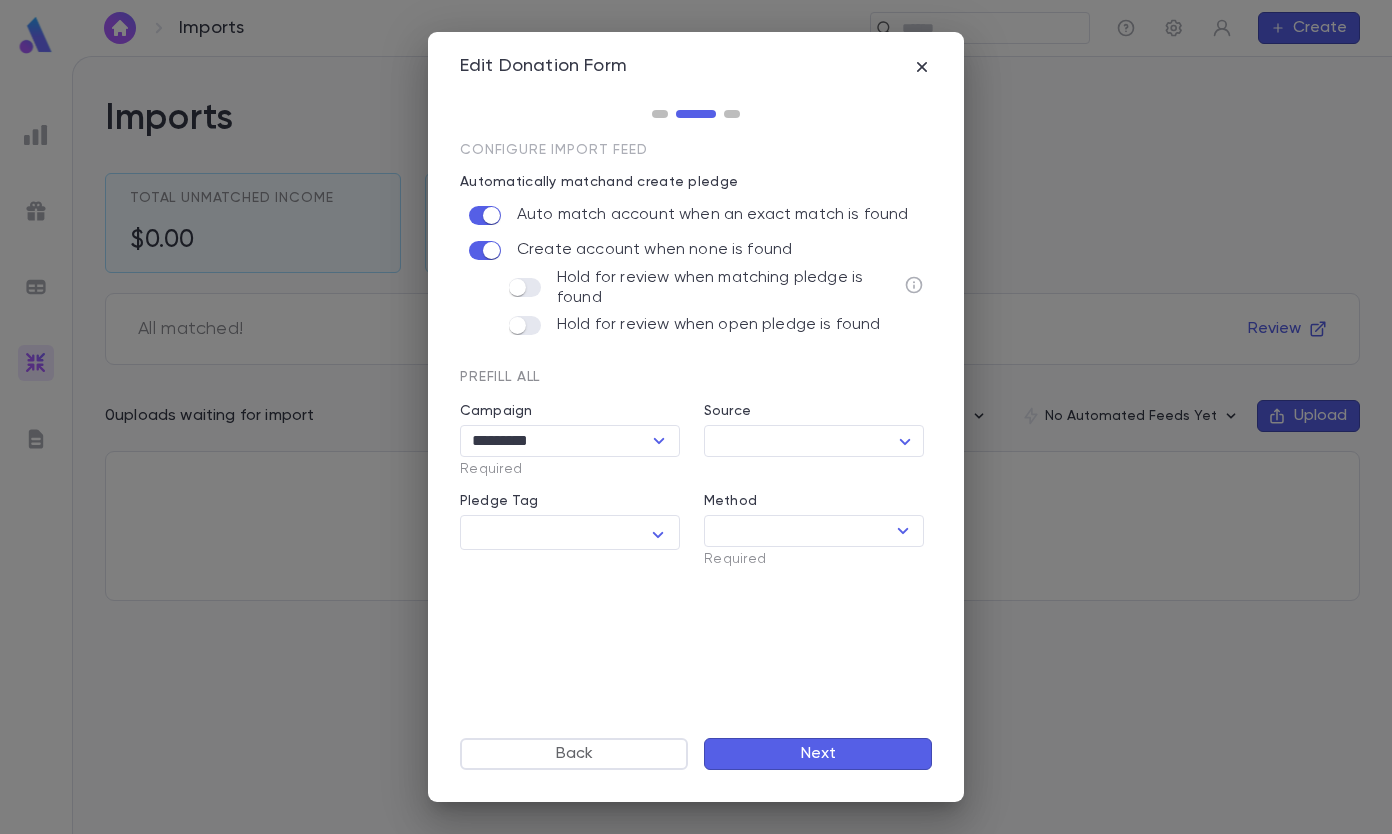 type on "***" 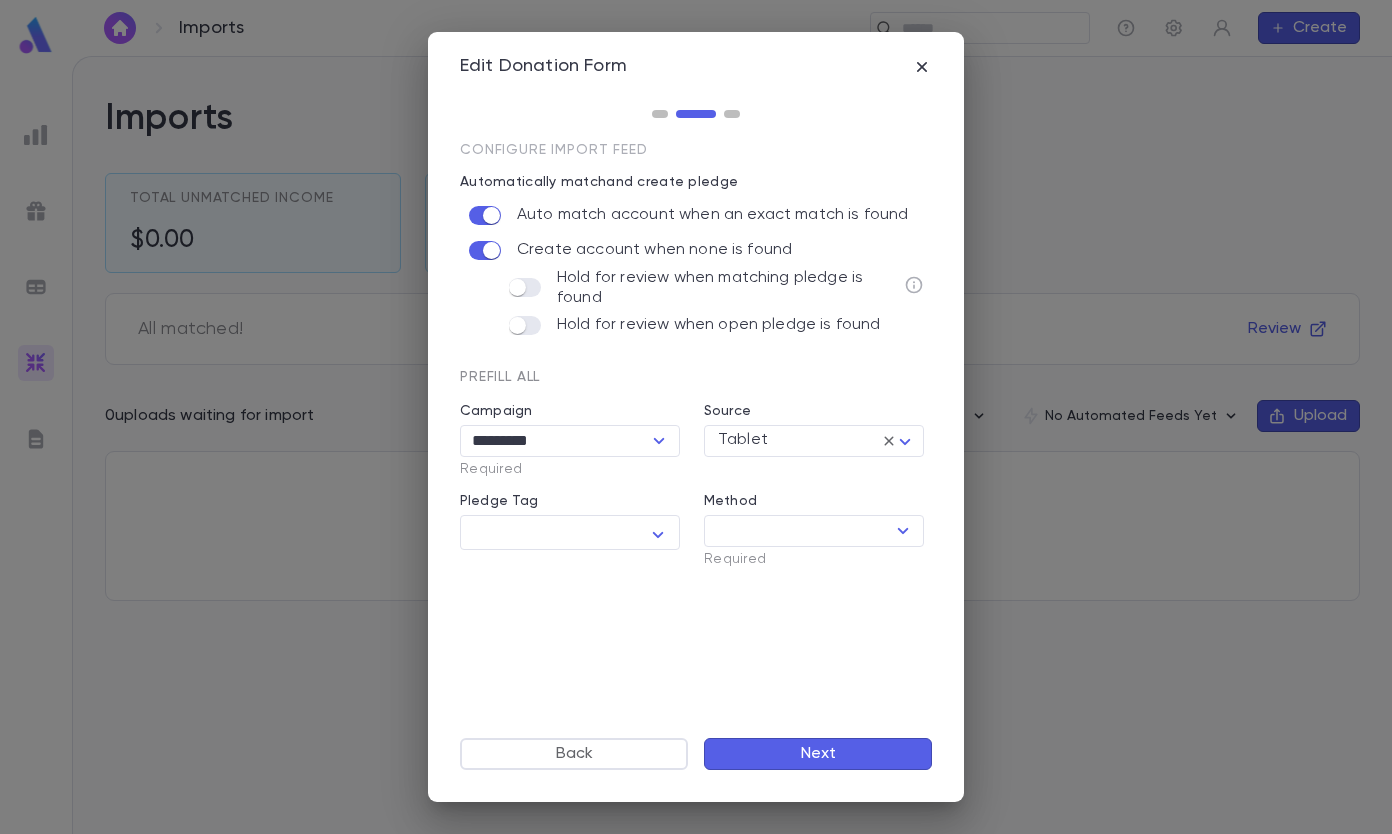 click on "Pledge Tag" at bounding box center [555, 534] 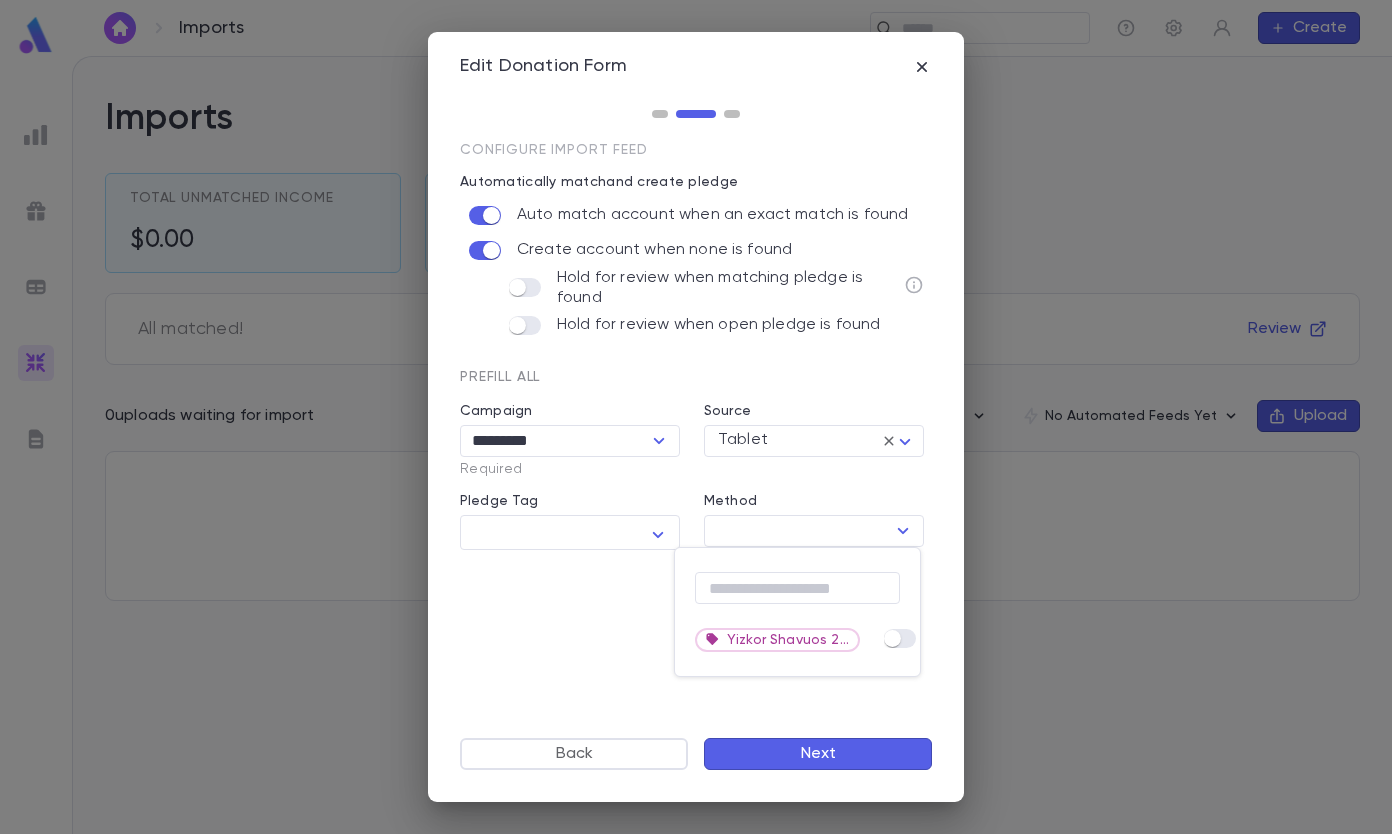 click at bounding box center (696, 417) 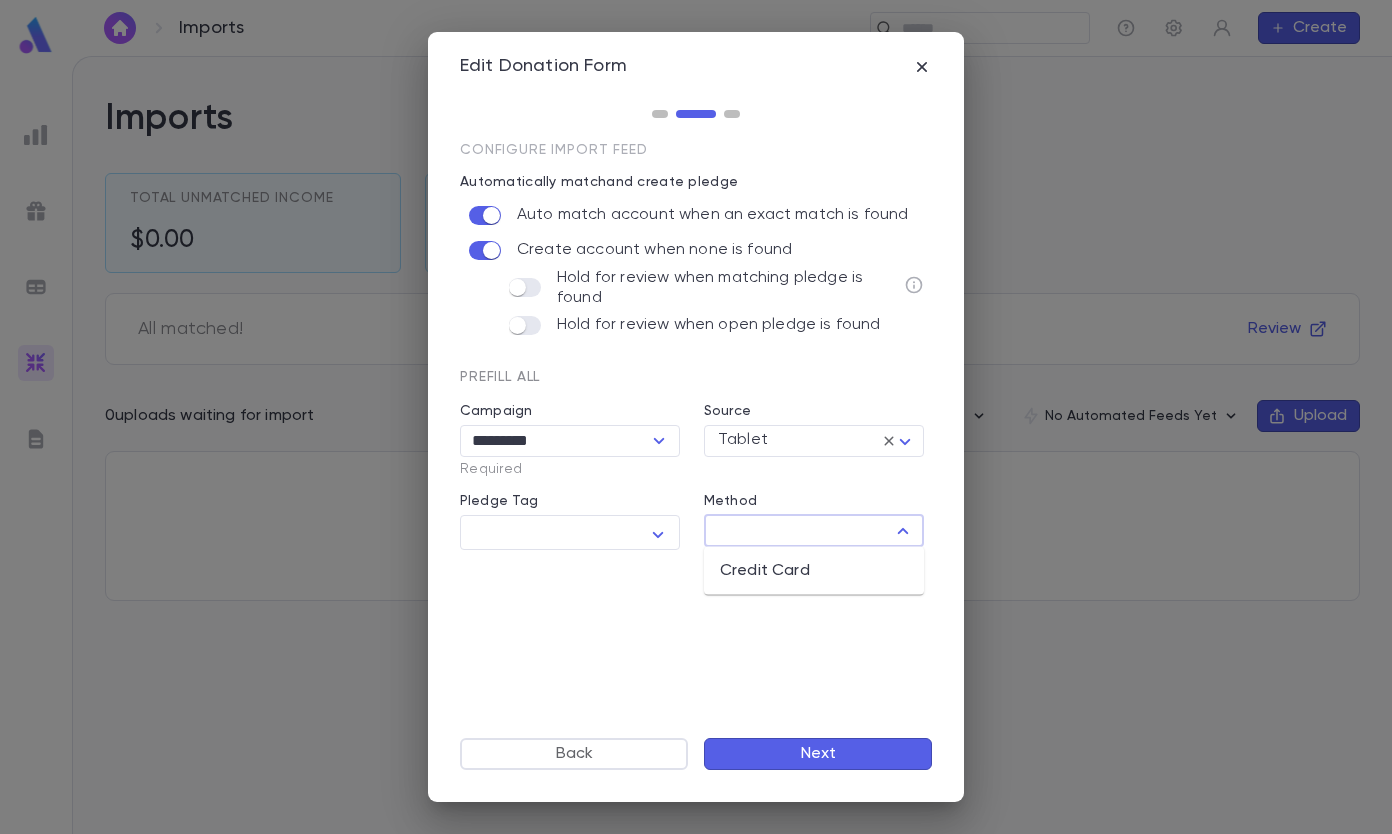 click on "Method" at bounding box center (797, 531) 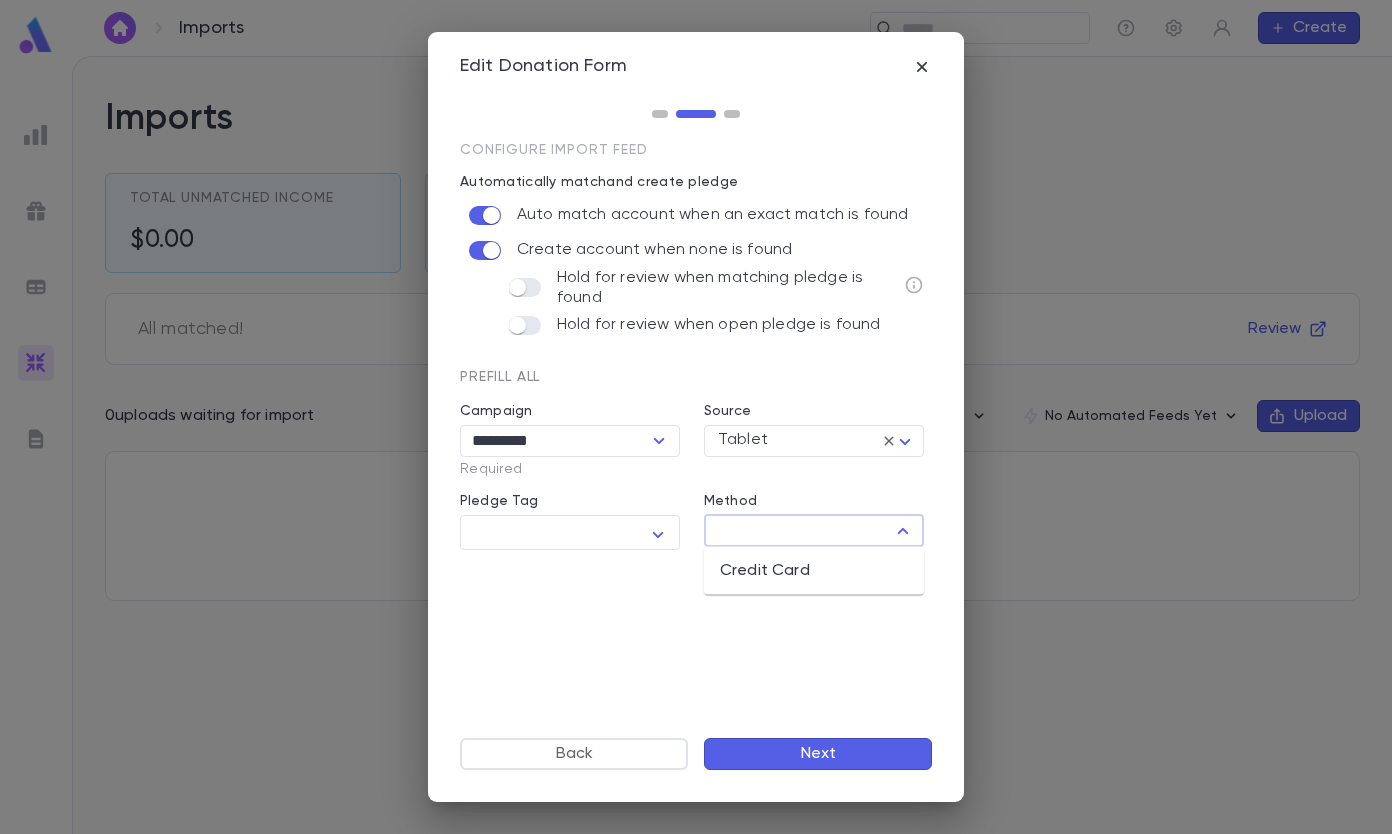click on "Configure import feed Automatically match  and create pledge Auto match account when an exact match is found Create account when none is found Hold for review when matching pledge is found Hold for review when open pledge is found Prefill All Campaign ********* ​ Required Source Tablet *** ​ Pledge Tag * ​ Method ​ Required" at bounding box center [696, 432] 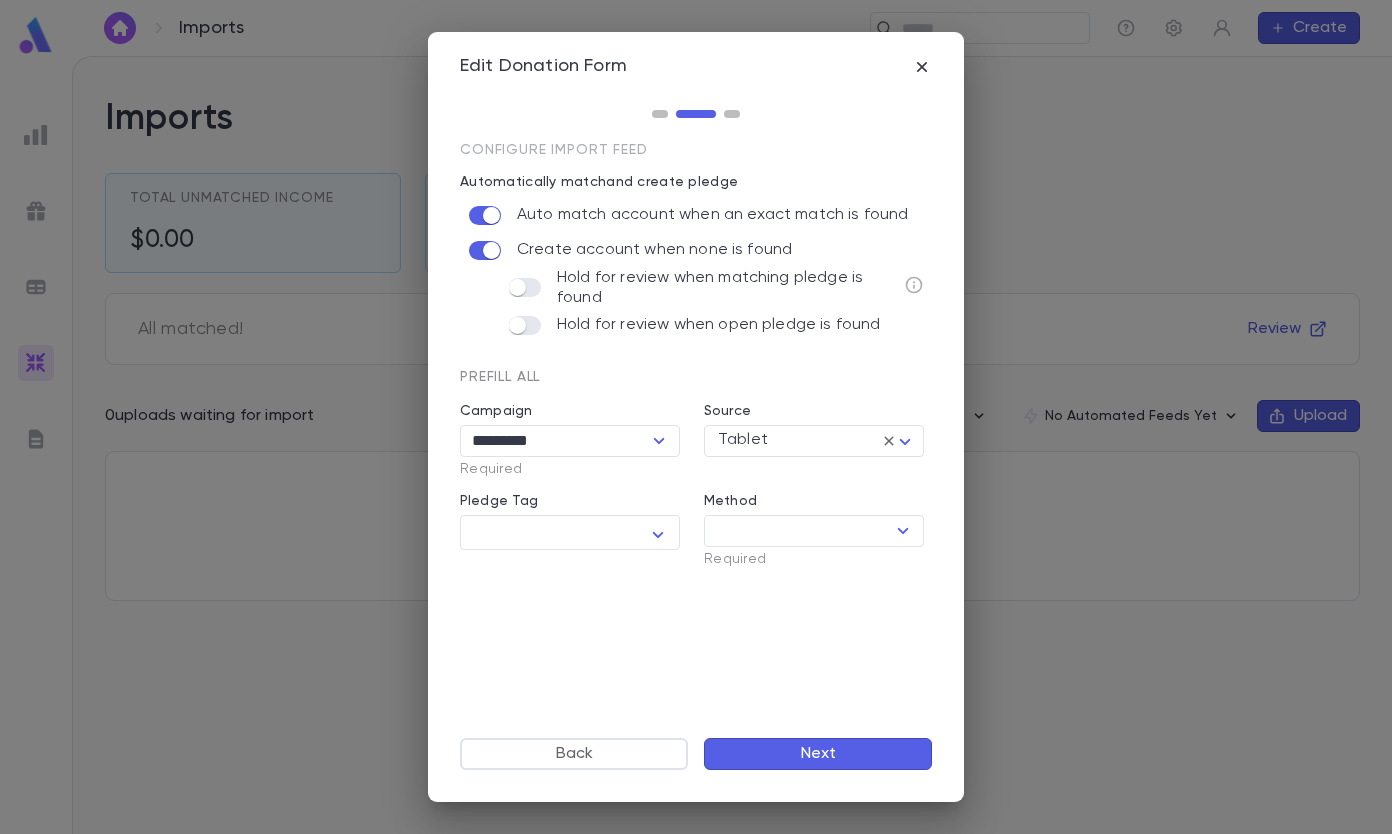 click on "Next" at bounding box center (818, 754) 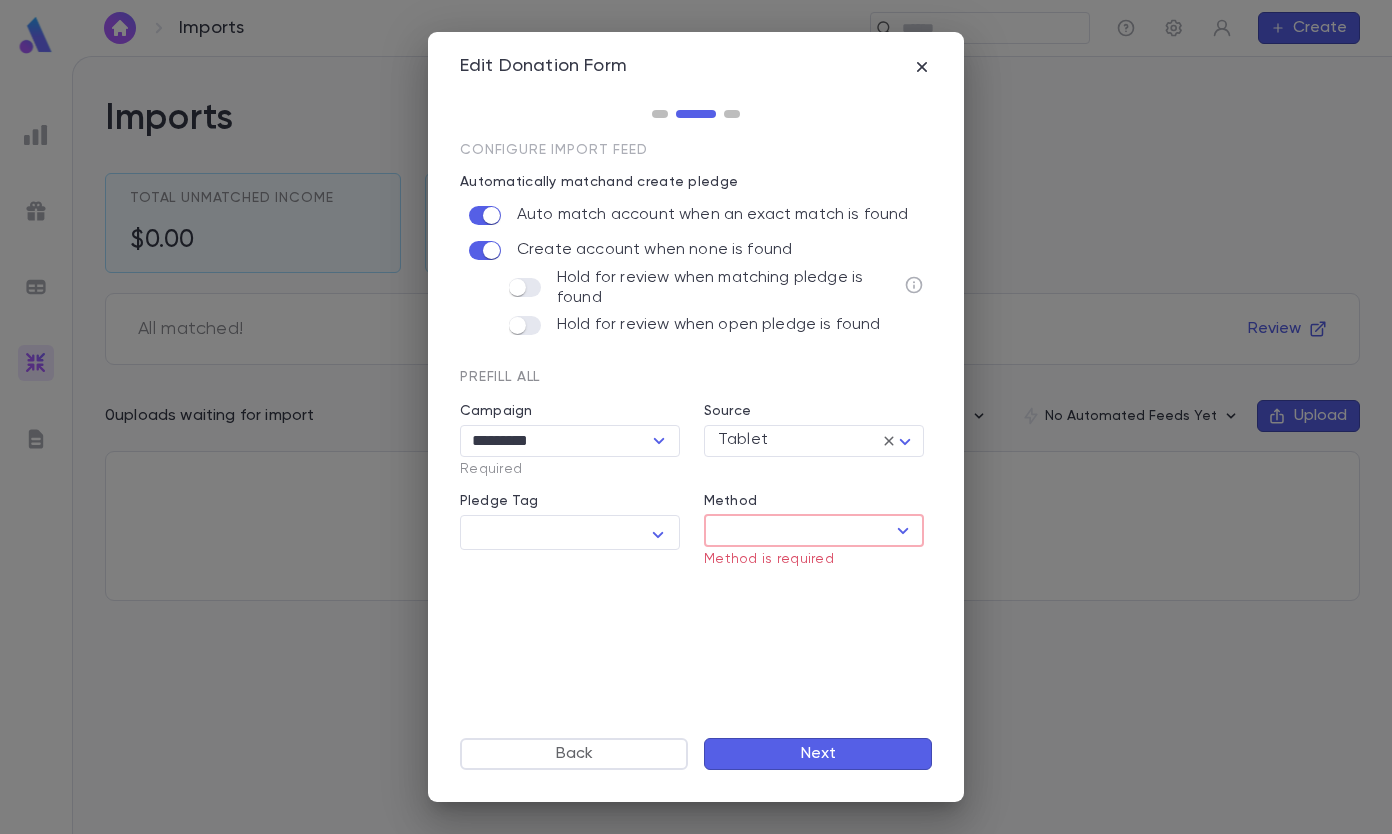click 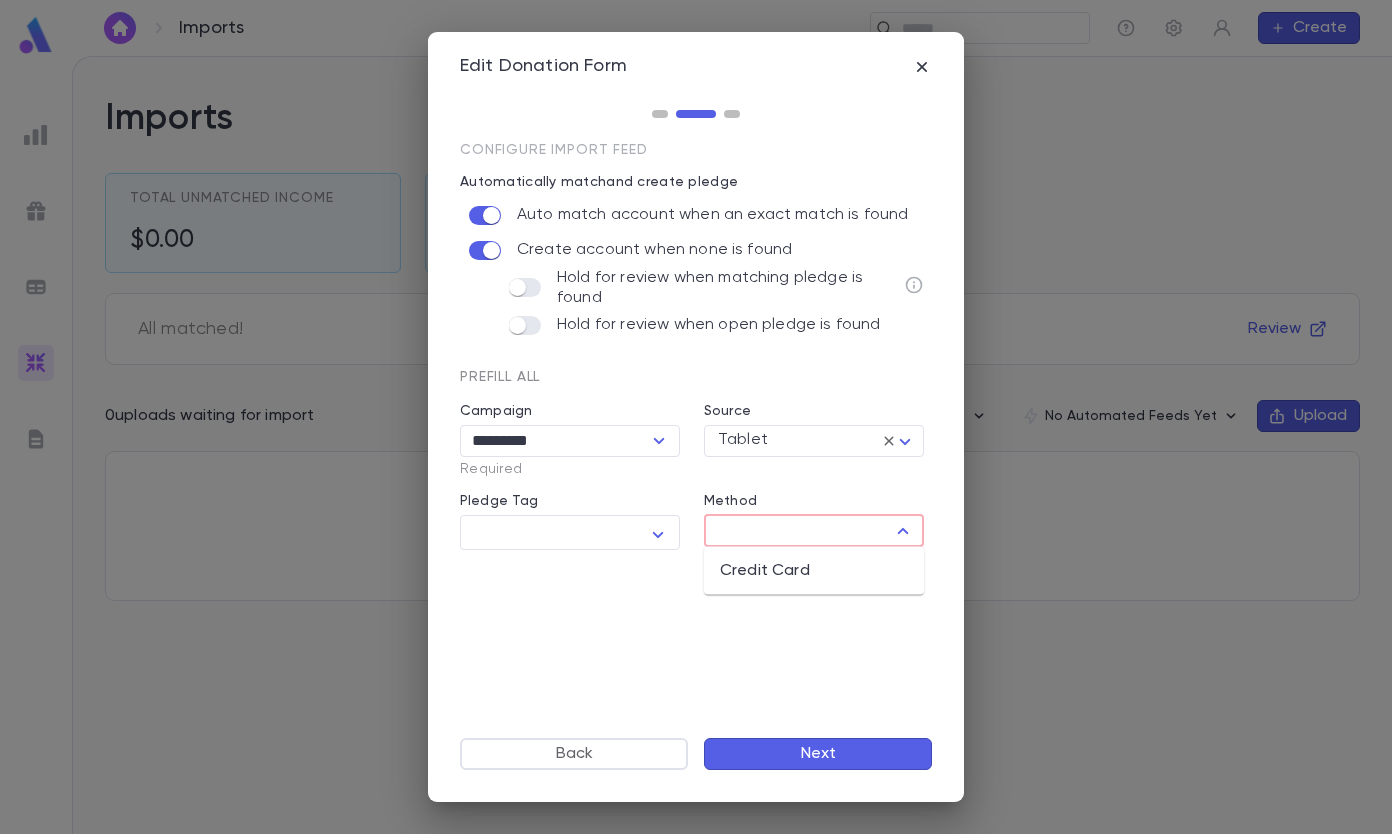 click on "Credit Card" at bounding box center [814, 571] 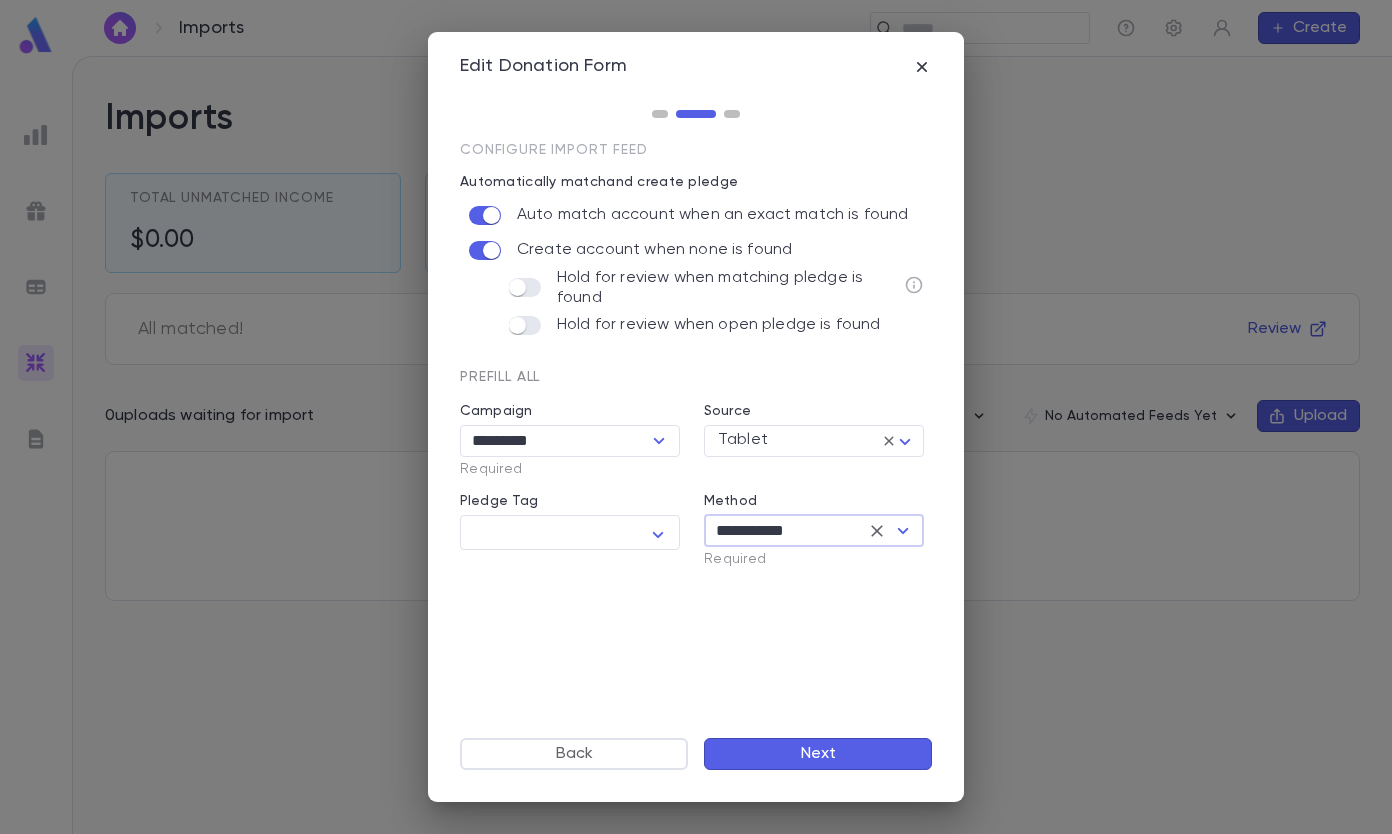click on "Next" at bounding box center (818, 754) 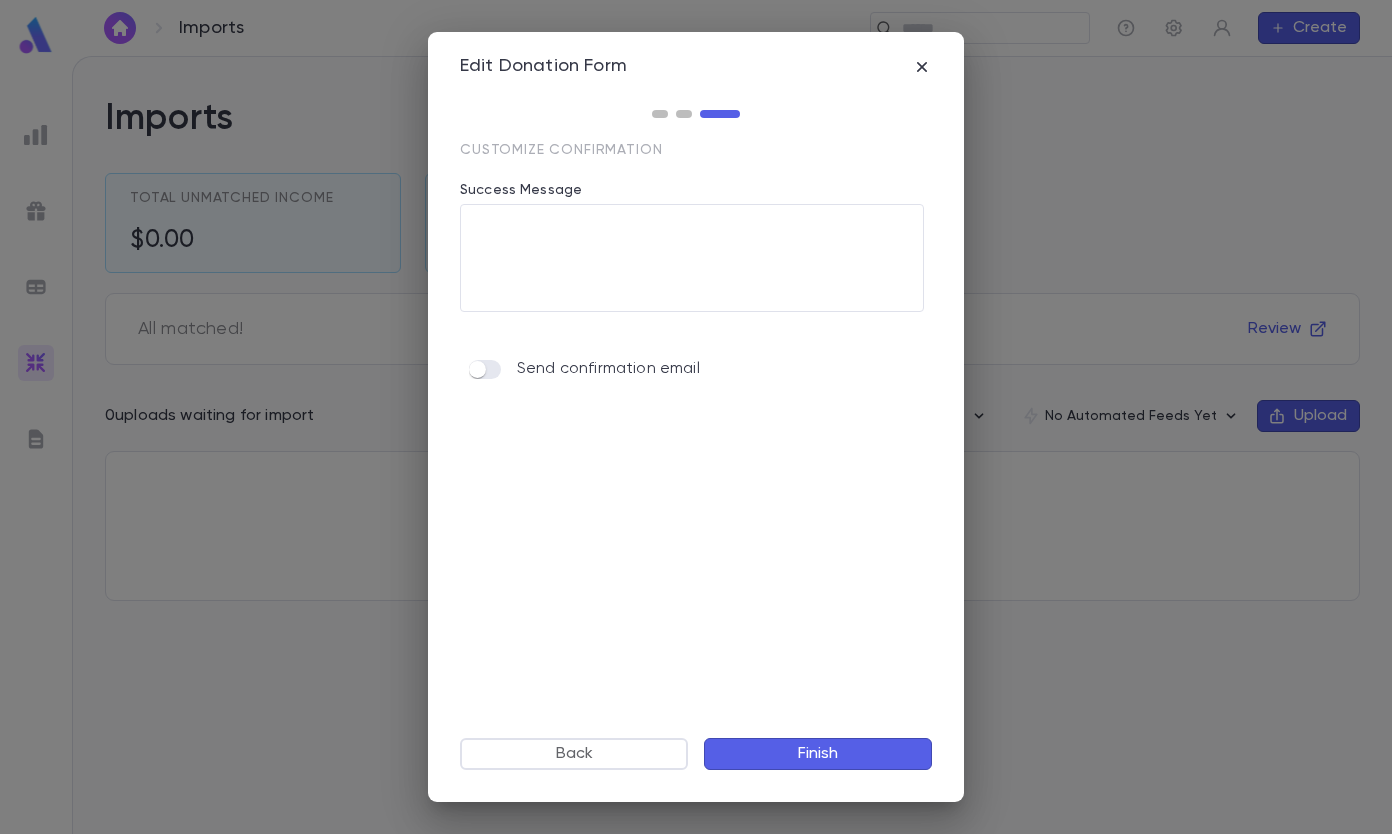click on "Success Message" at bounding box center [692, 258] 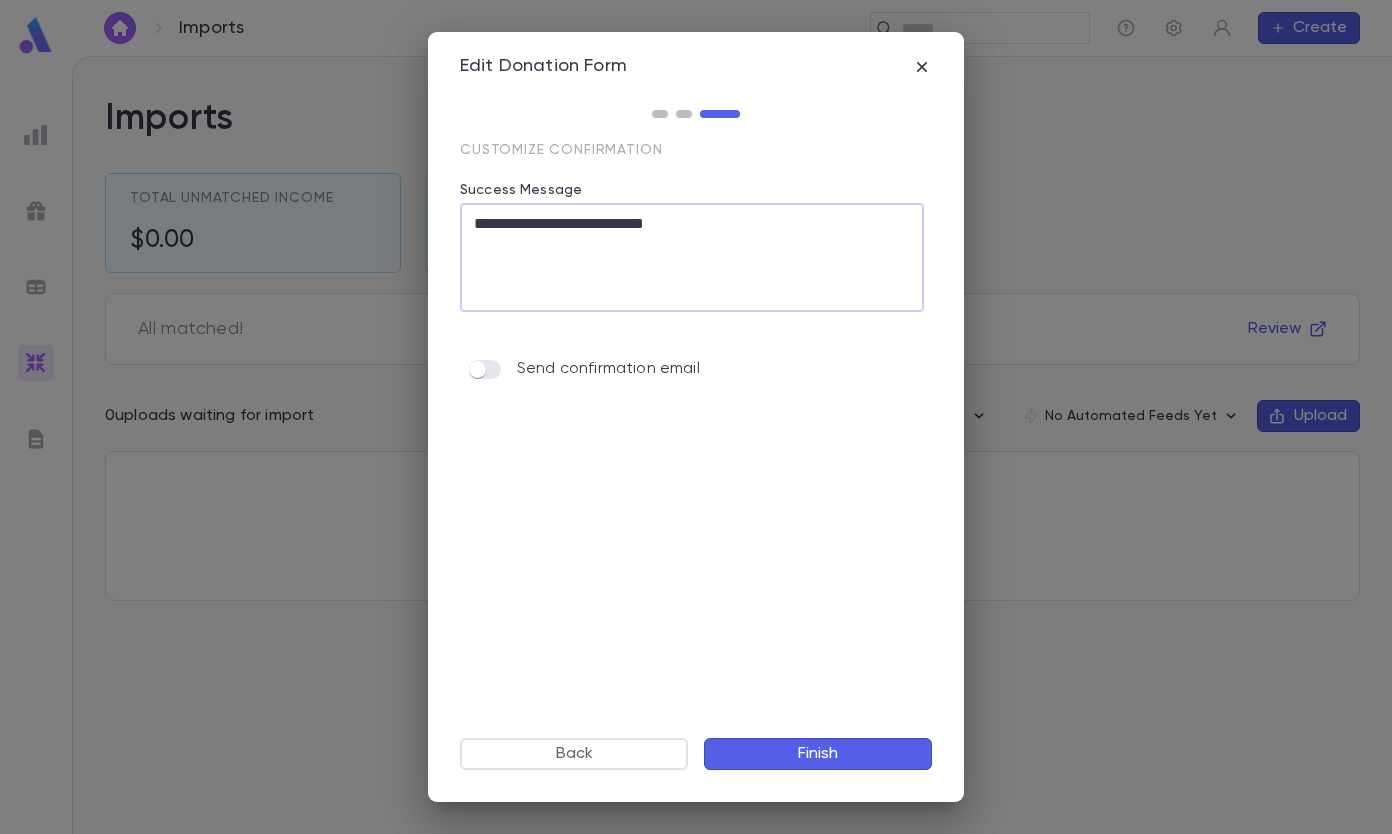 type on "**********" 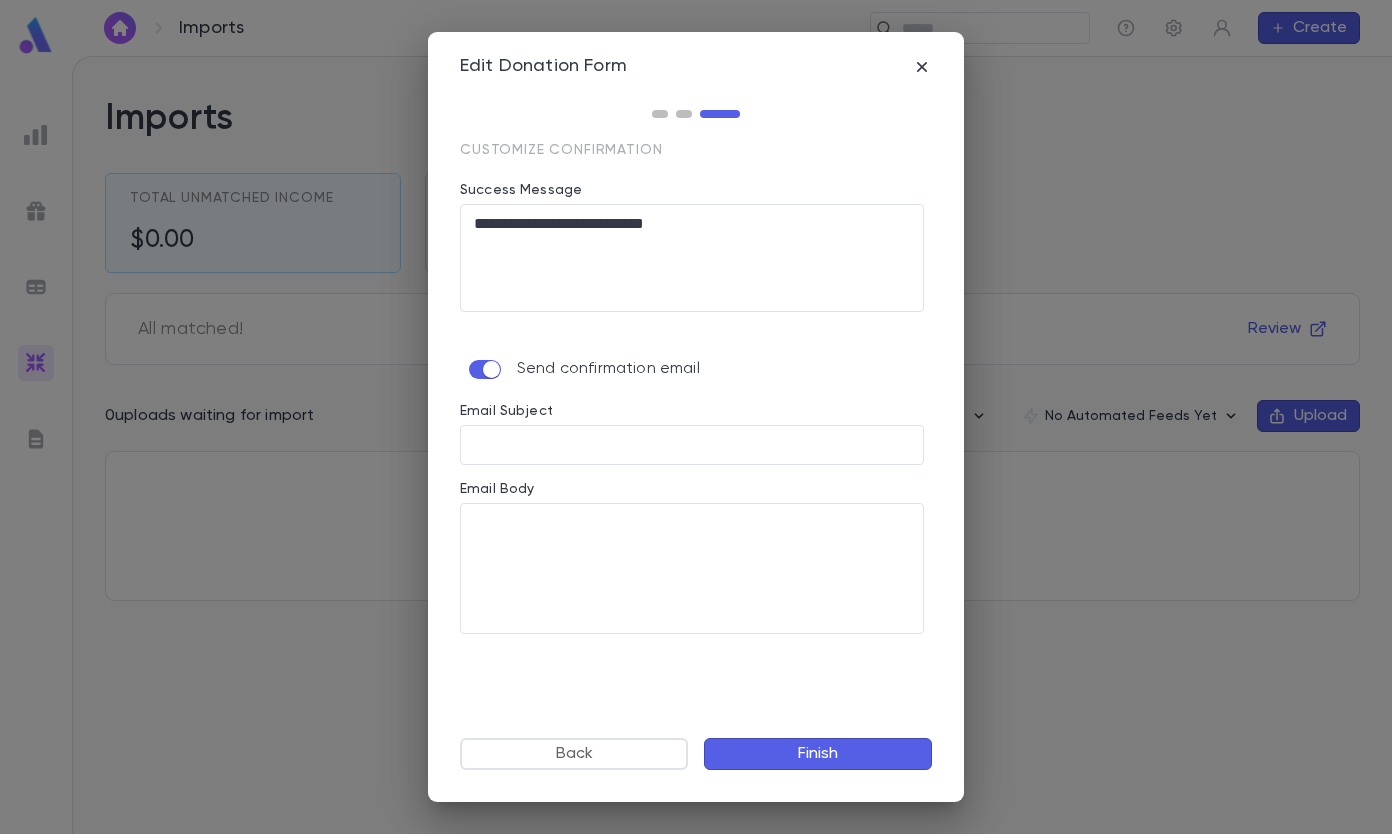 click on "Email Subject" at bounding box center (692, 444) 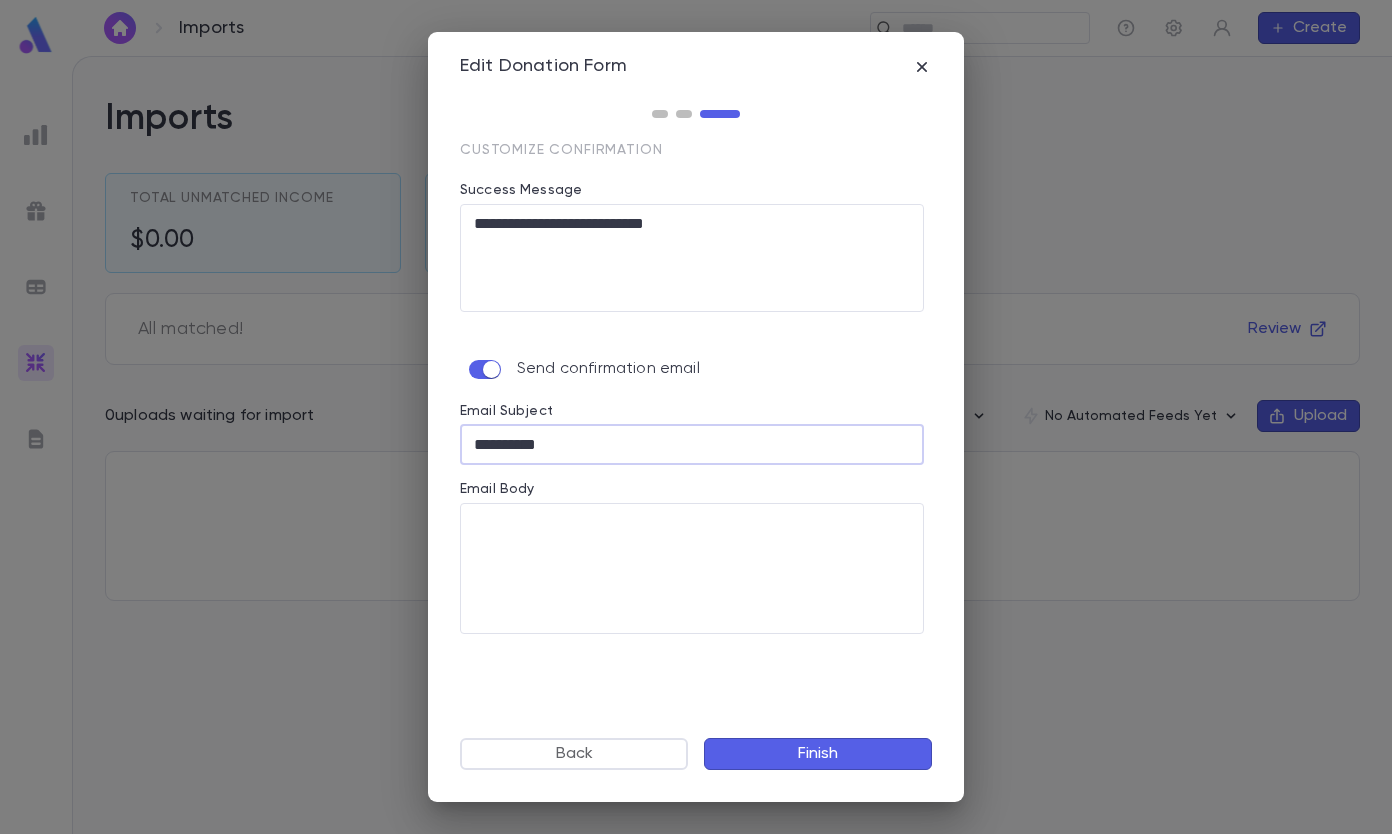 type on "**********" 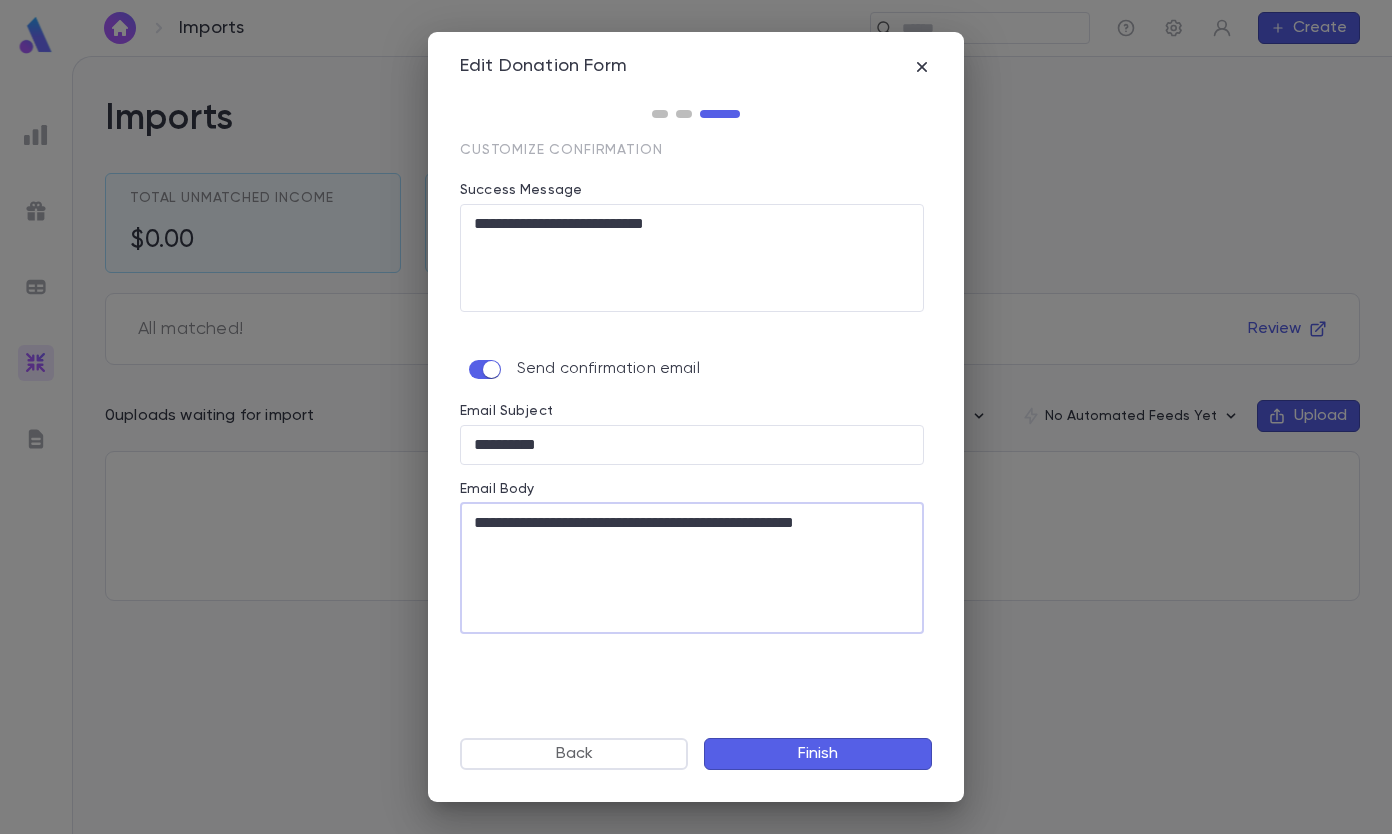 type on "**********" 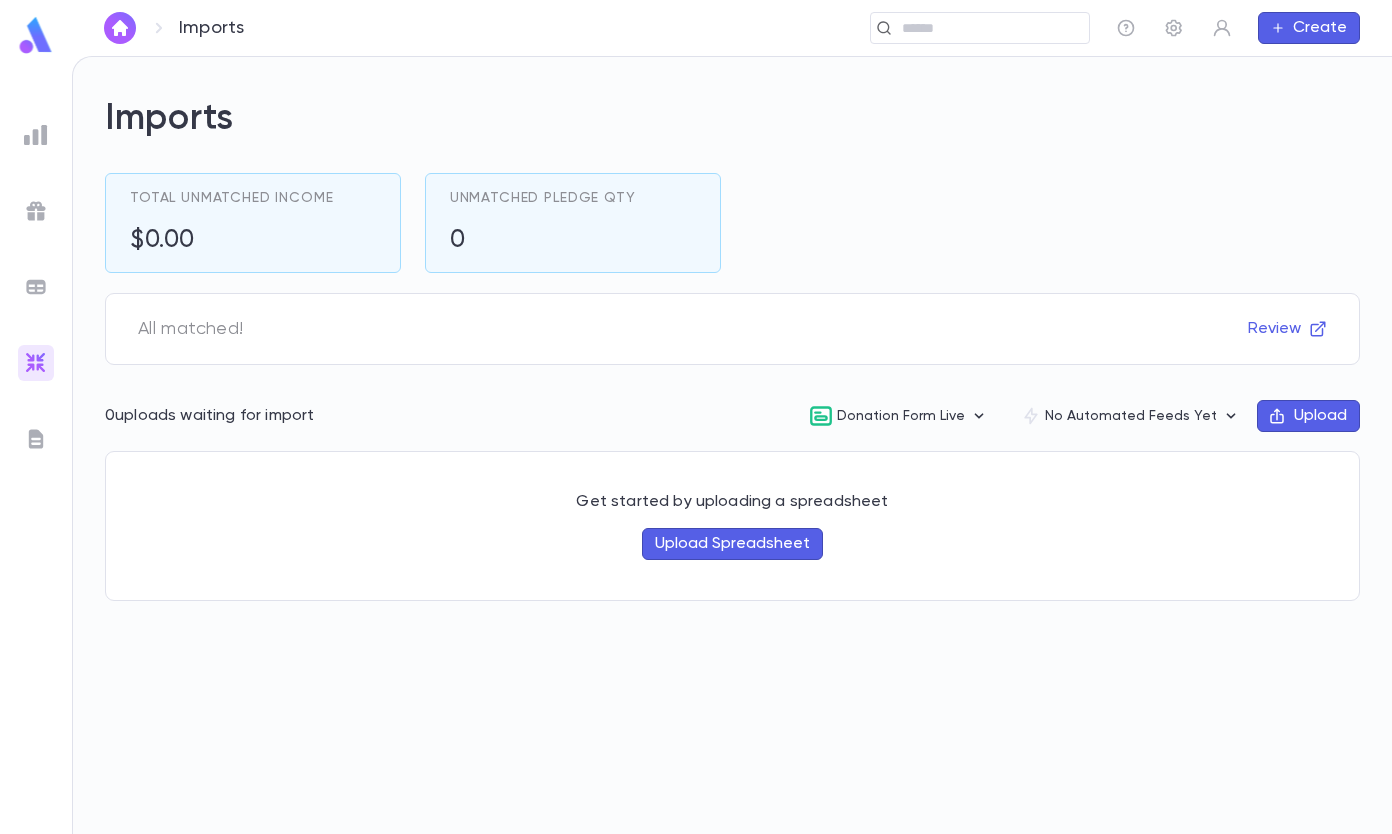 click 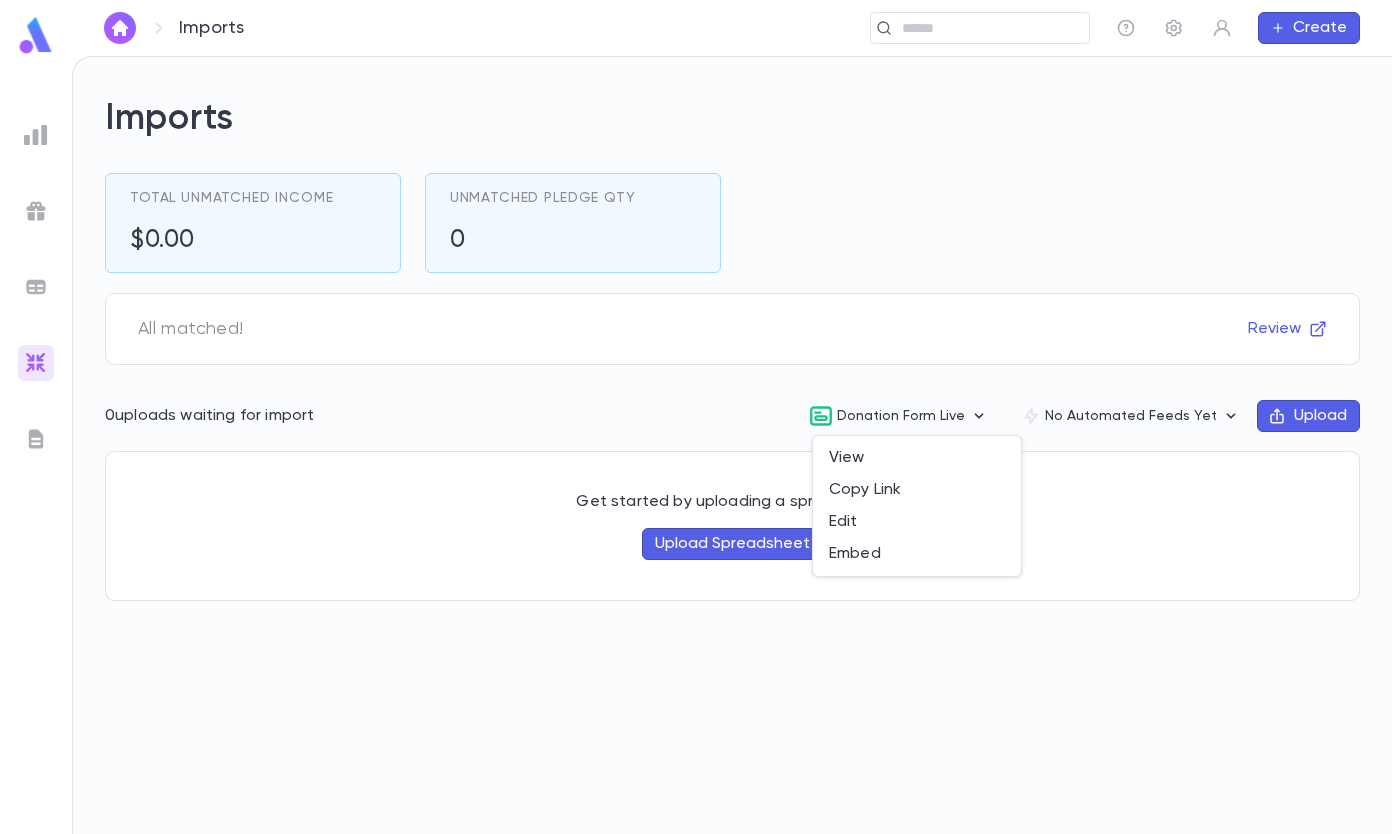 click on "Edit" at bounding box center [917, 522] 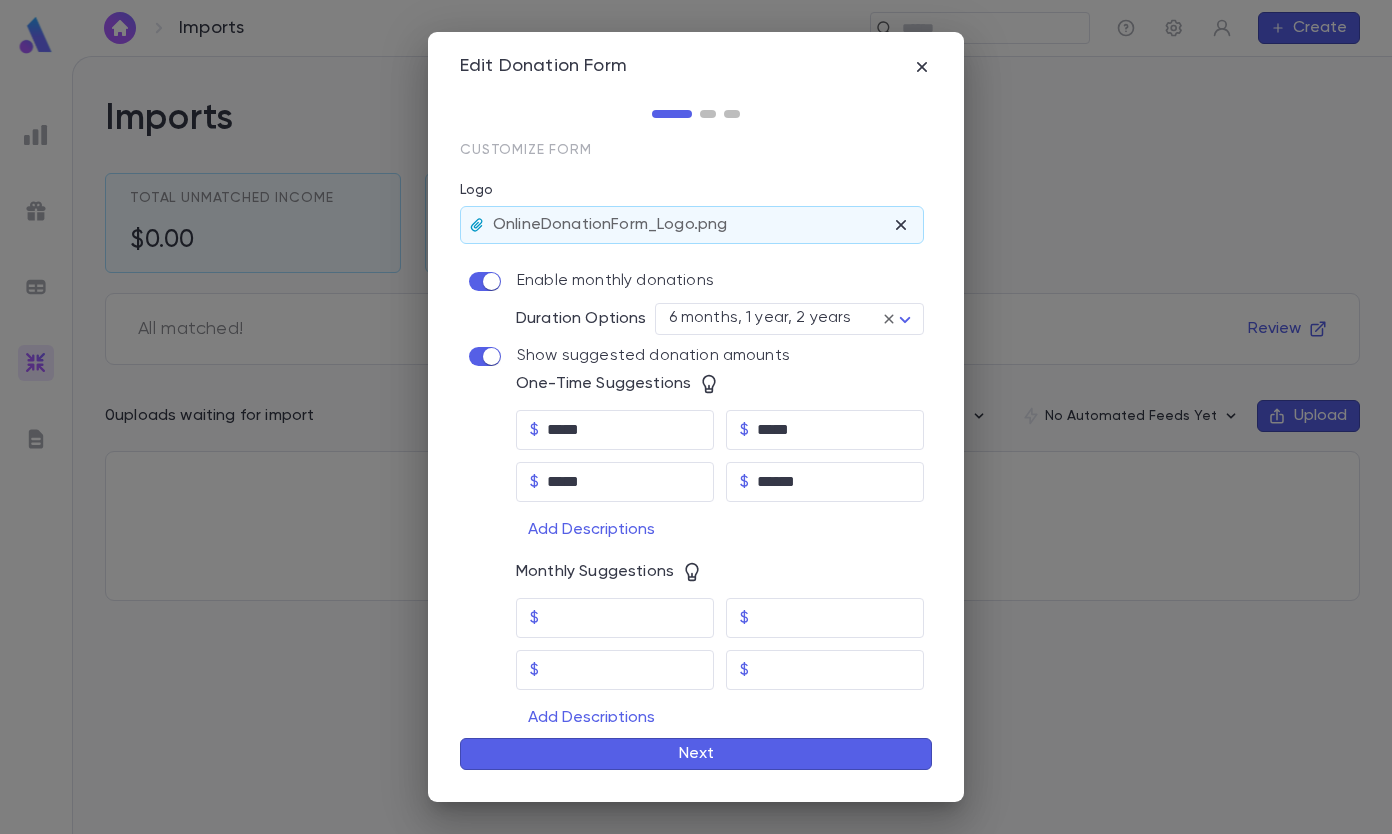 scroll, scrollTop: 93, scrollLeft: 0, axis: vertical 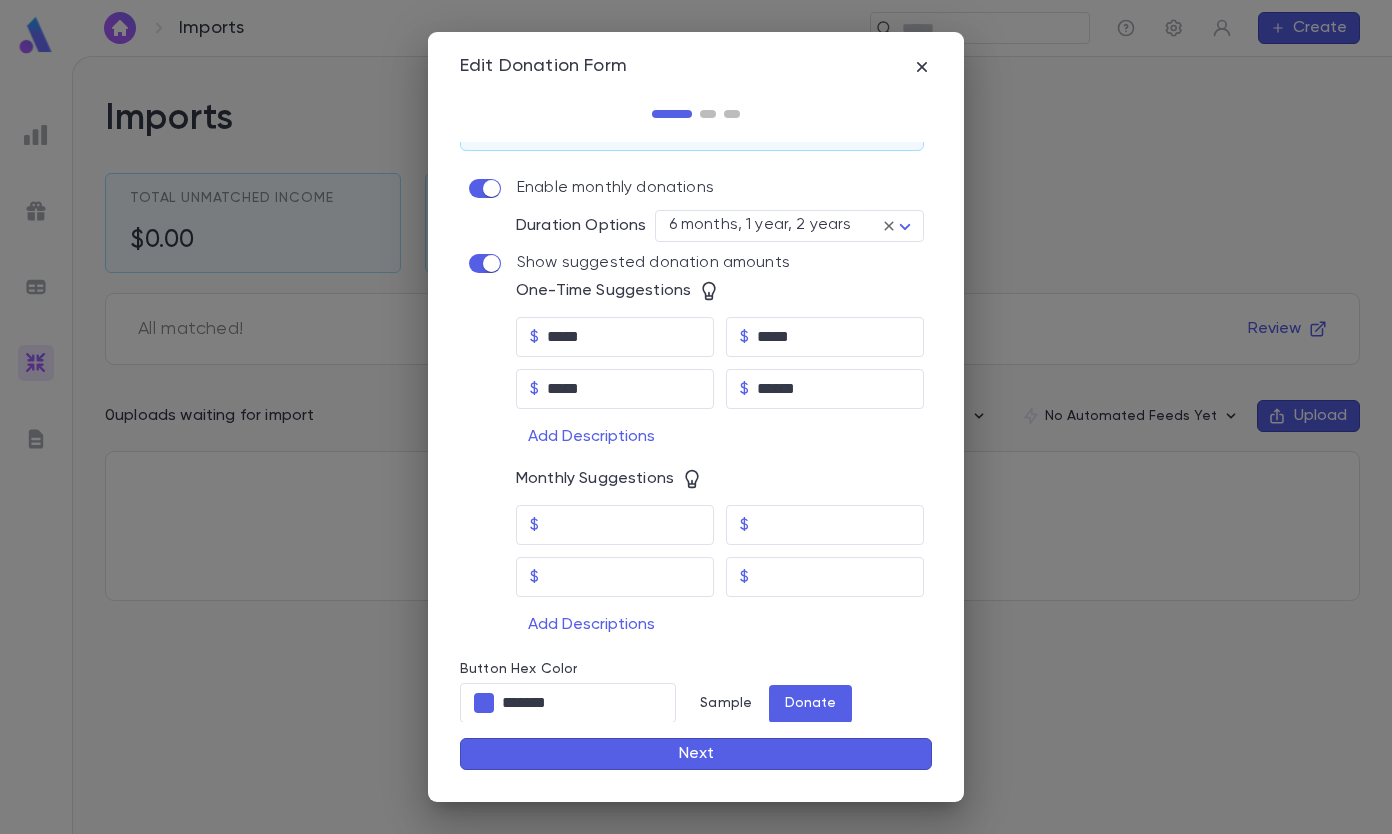click on "Next" at bounding box center (696, 754) 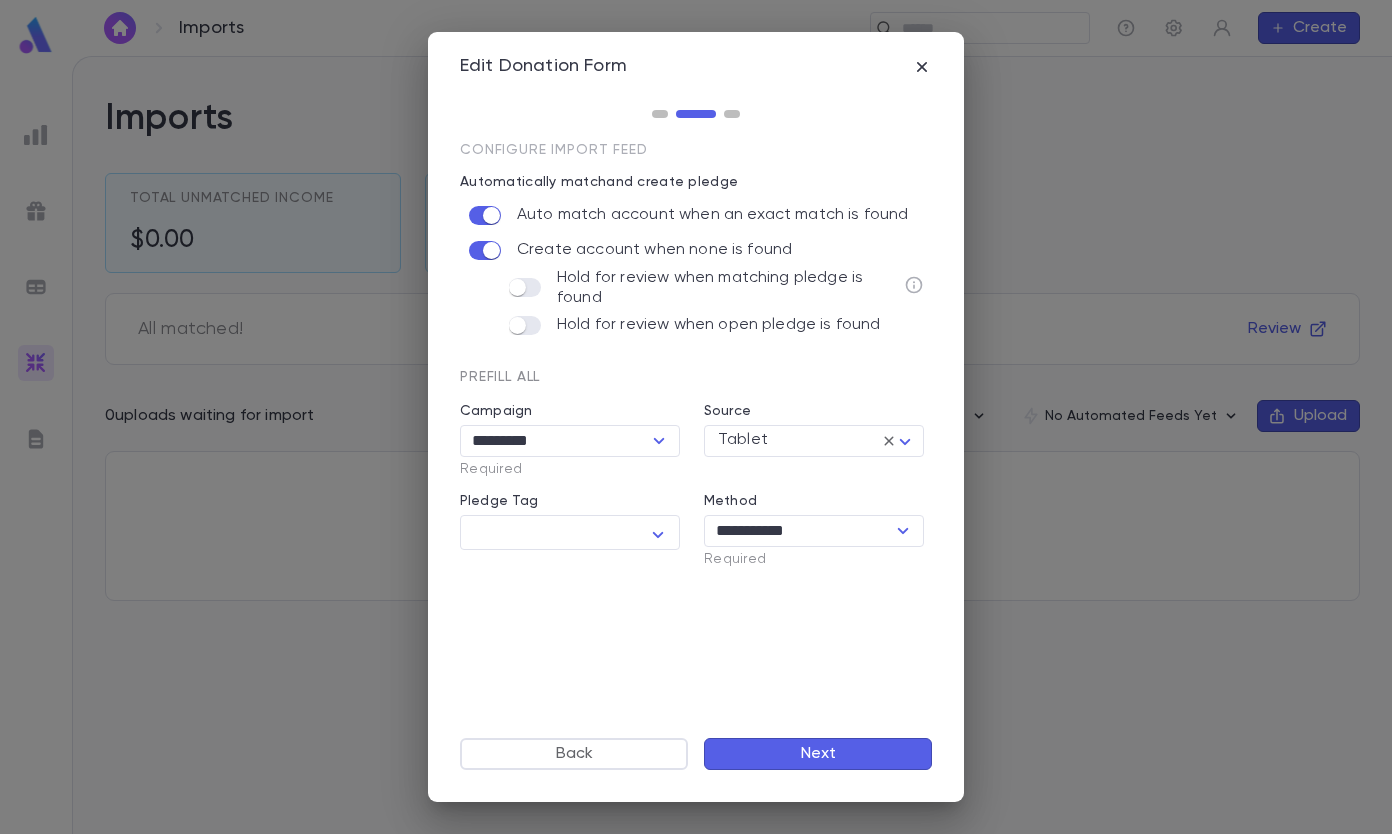 scroll, scrollTop: 0, scrollLeft: 0, axis: both 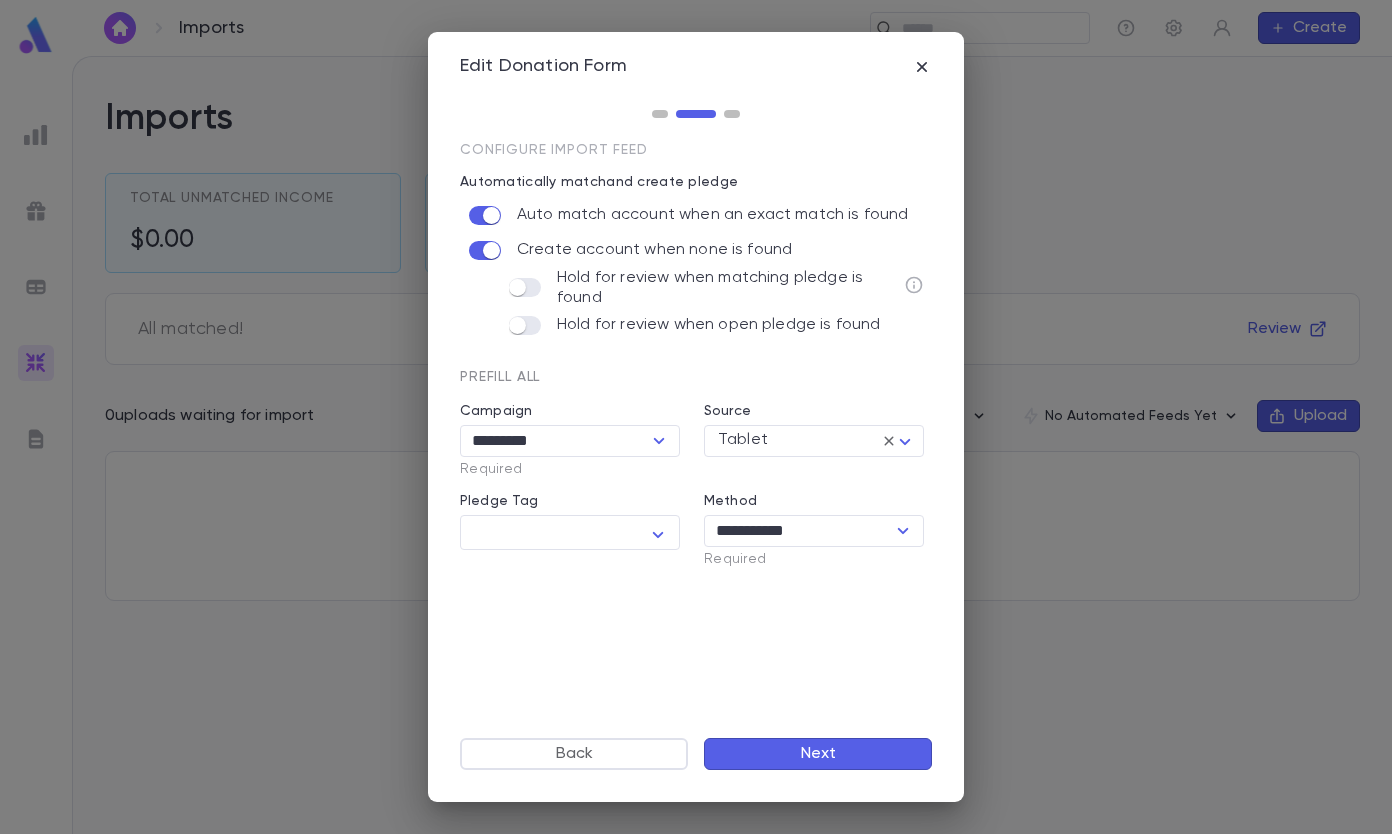 click on "Back" at bounding box center (574, 754) 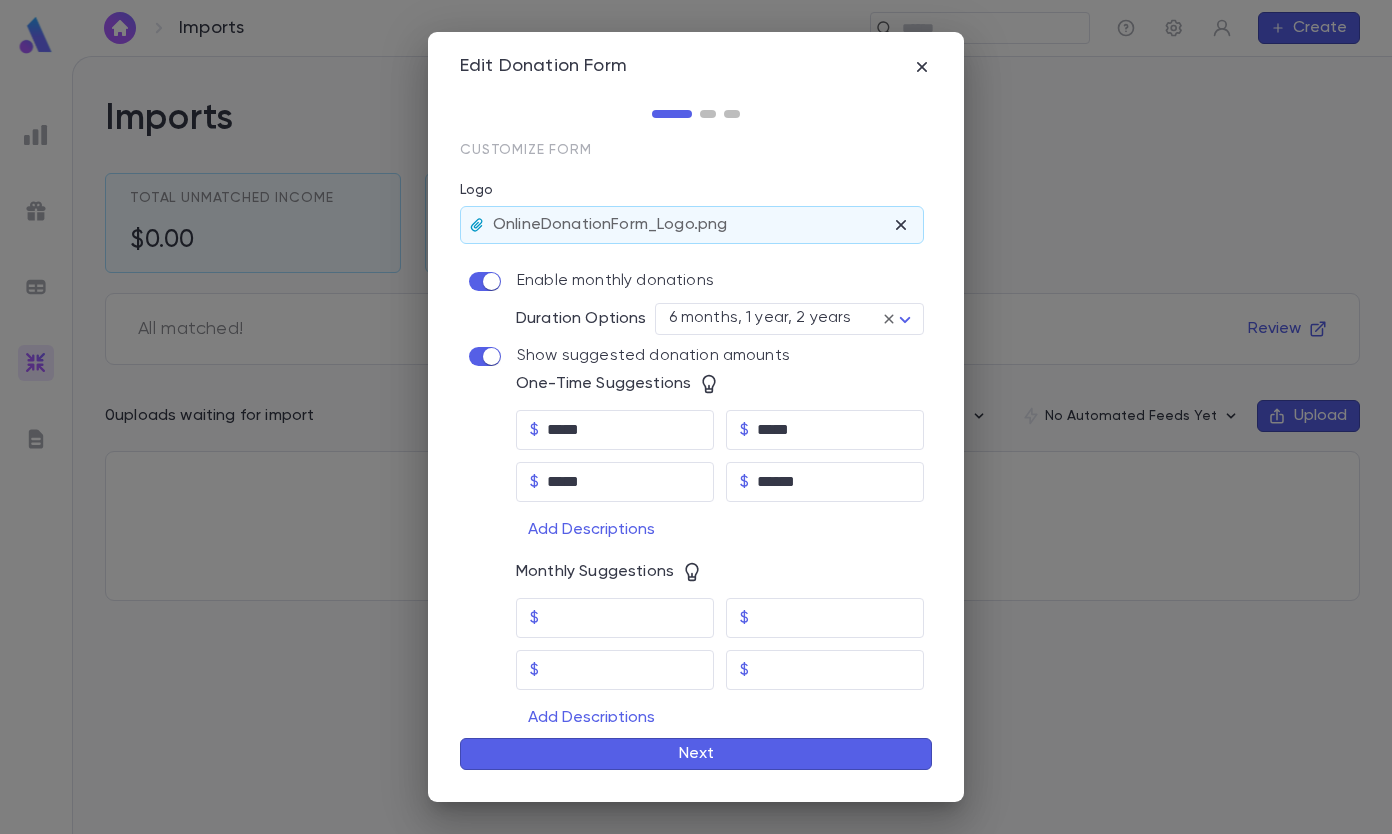 scroll, scrollTop: 93, scrollLeft: 0, axis: vertical 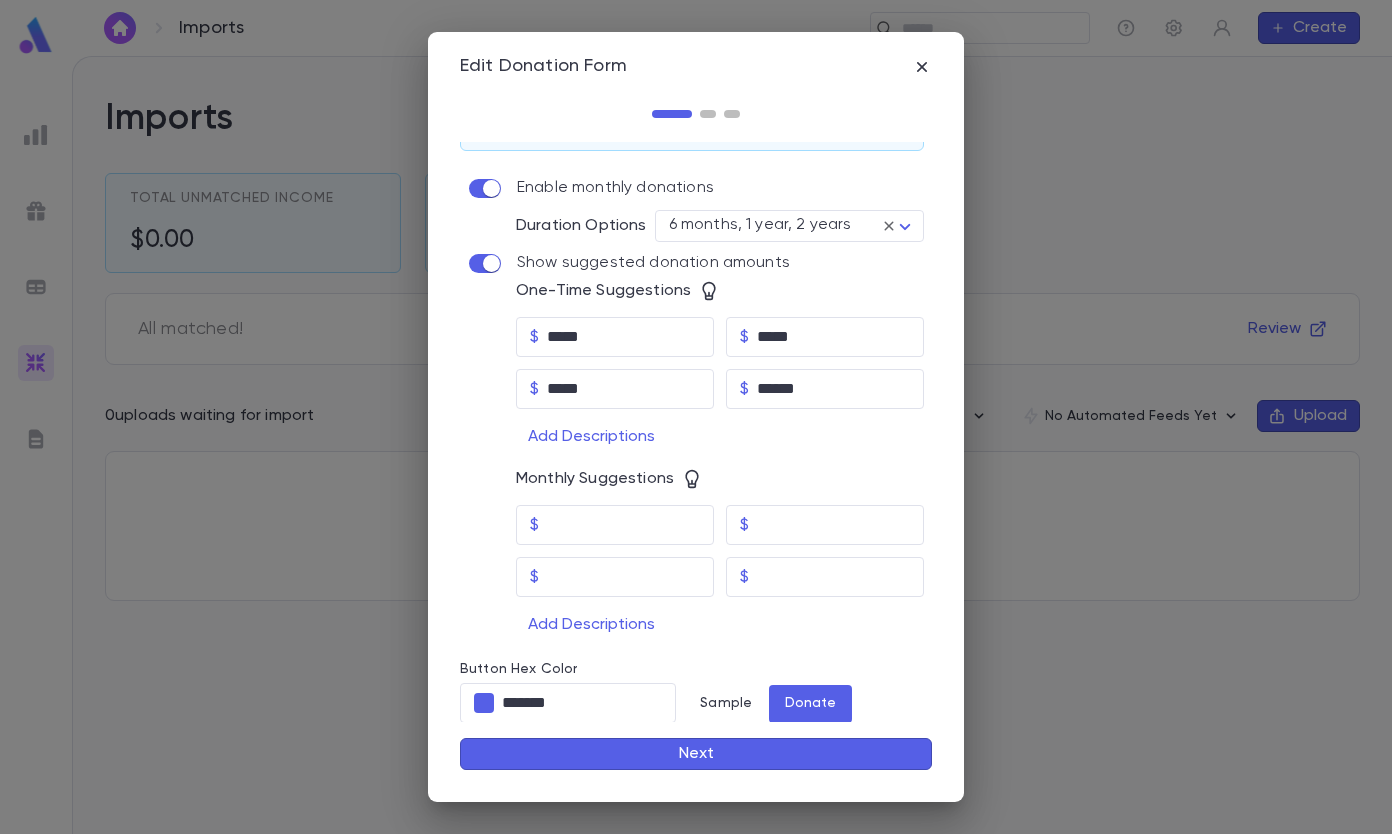 click on "Next" at bounding box center [696, 754] 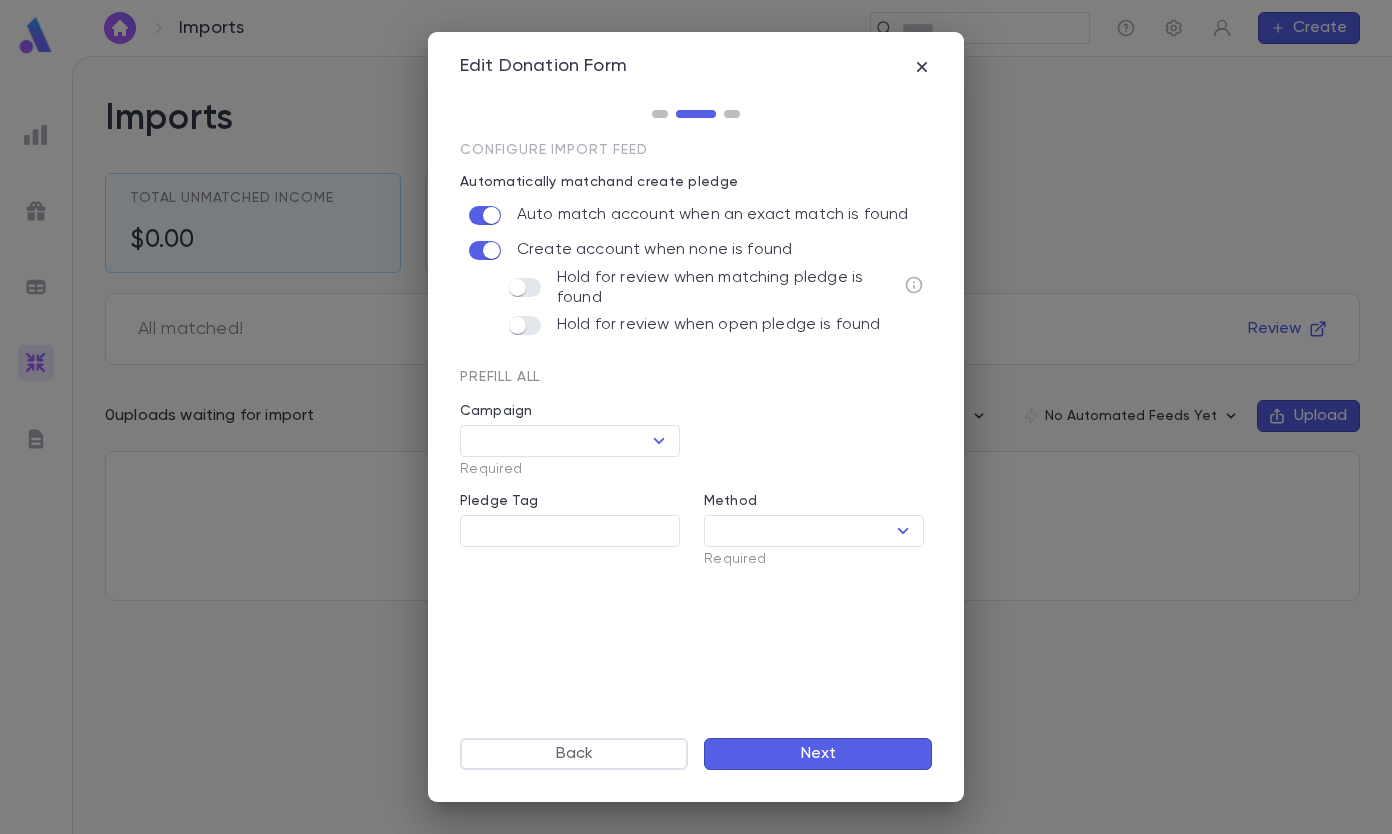 type on "*********" 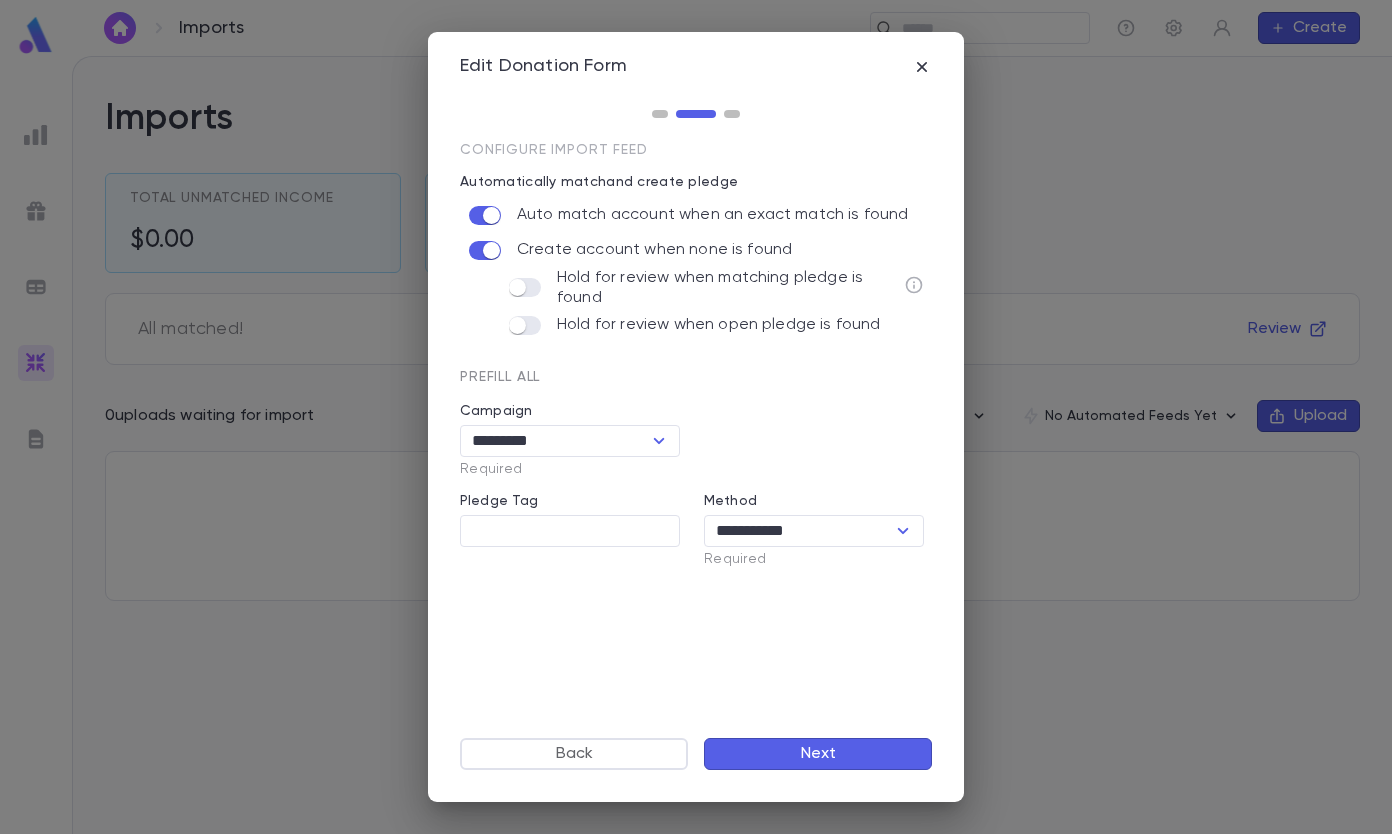 scroll, scrollTop: 0, scrollLeft: 0, axis: both 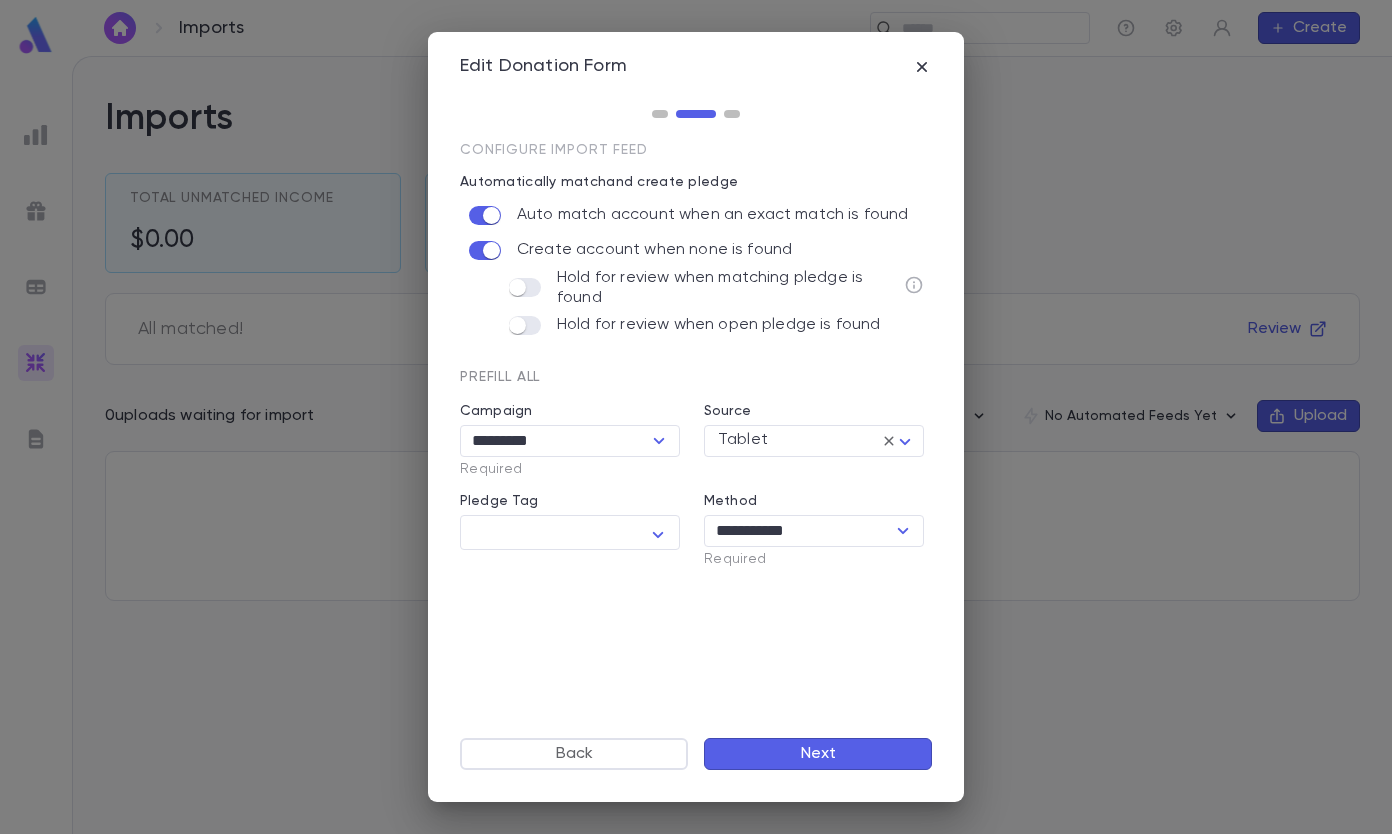 click on "Next" at bounding box center [818, 754] 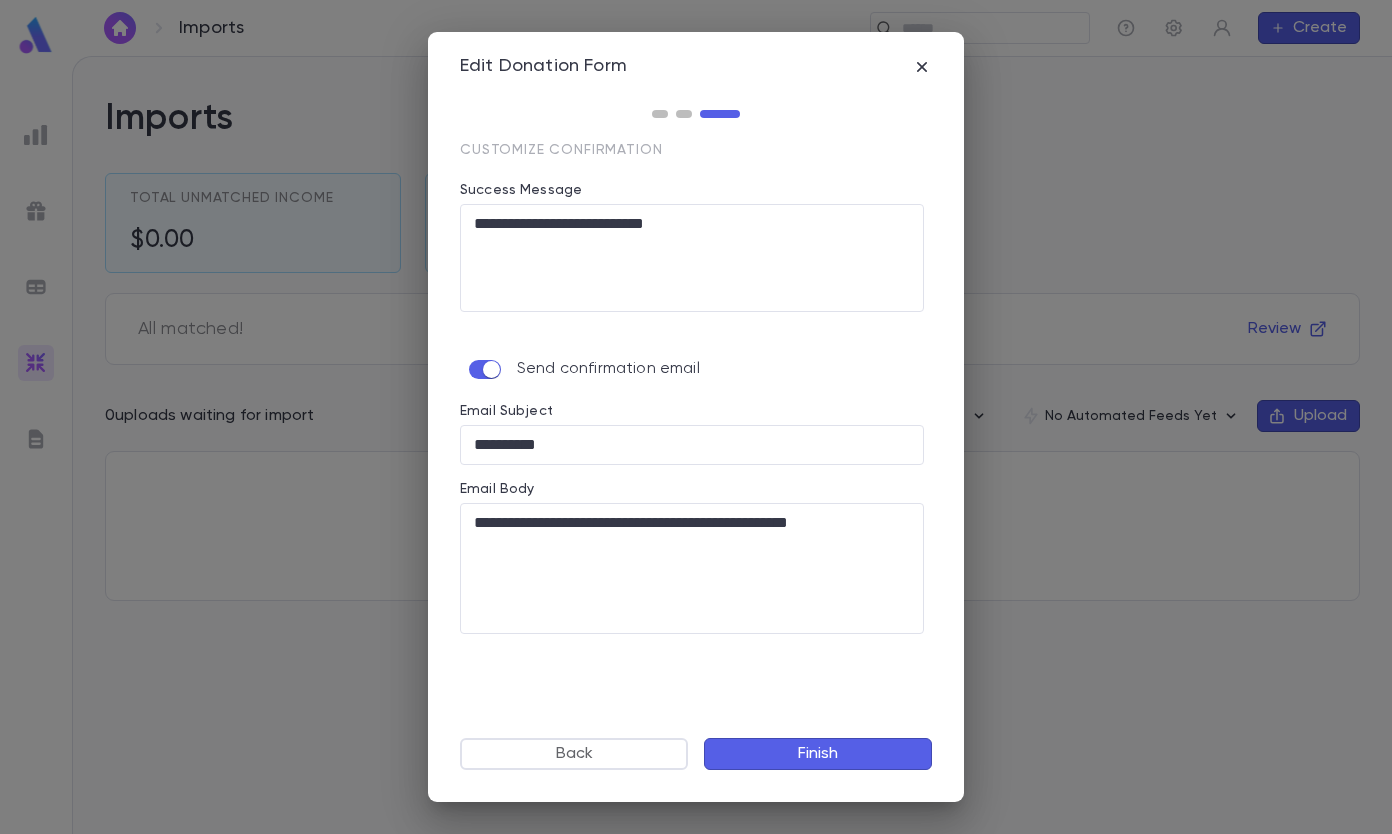click on "Finish" at bounding box center [818, 754] 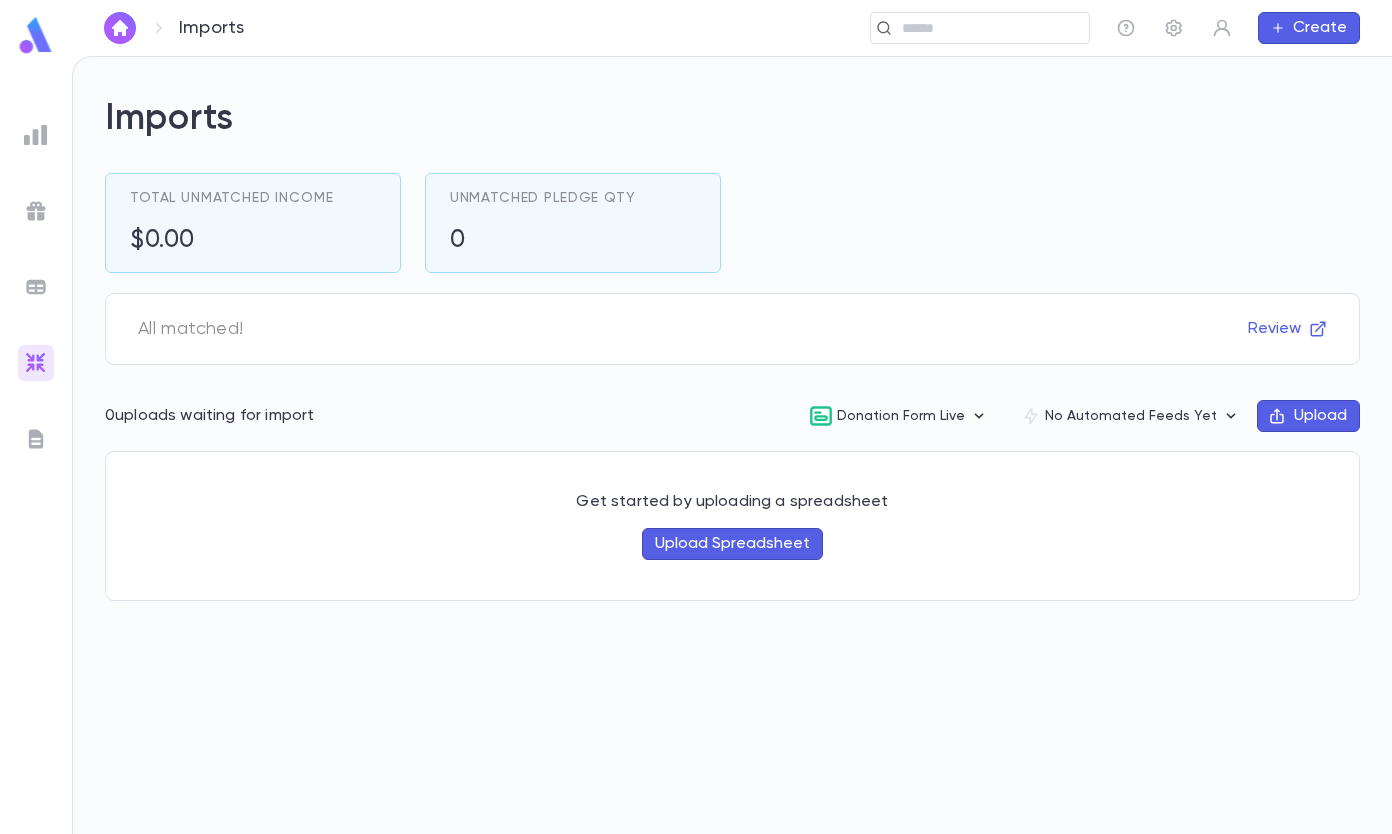 click 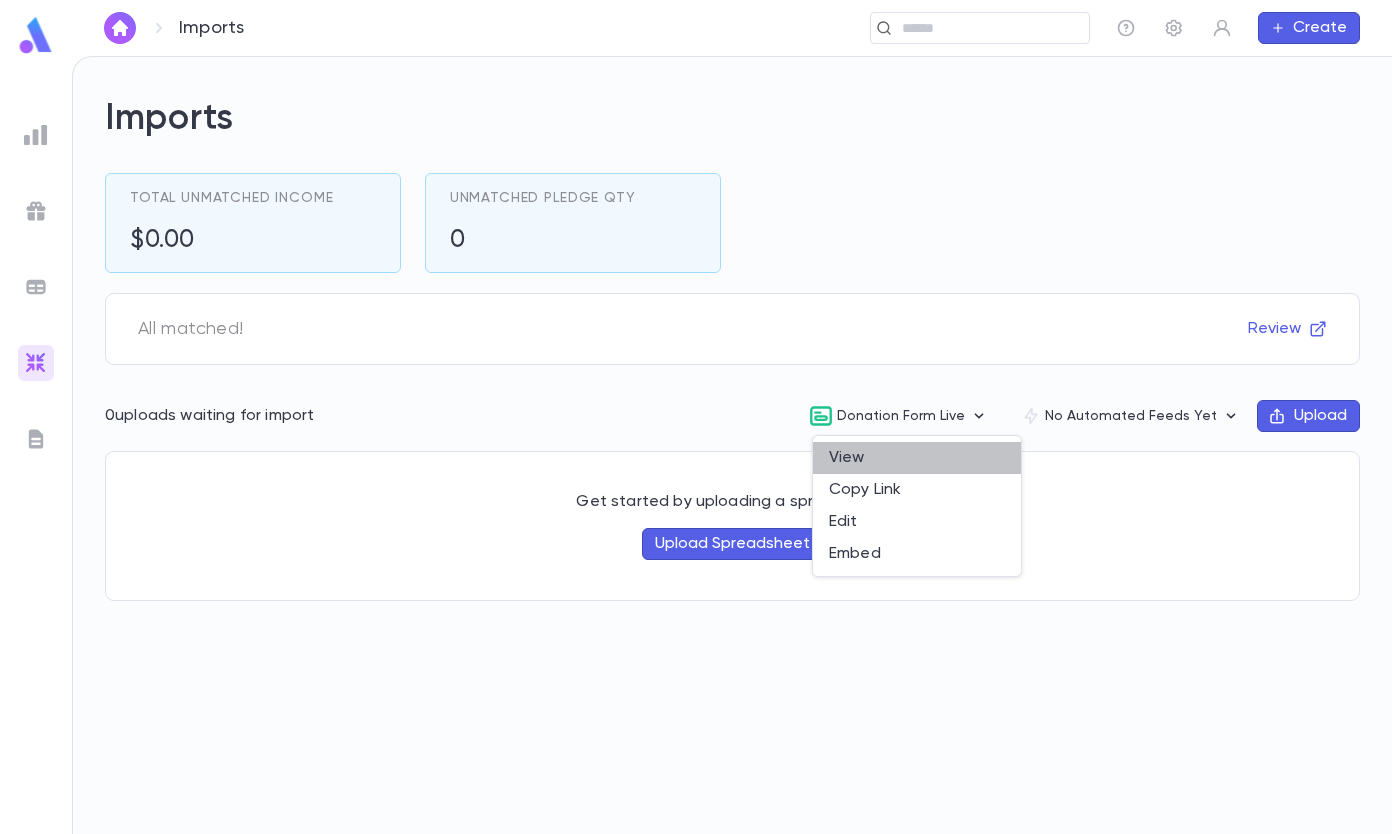 click on "View" at bounding box center (917, 458) 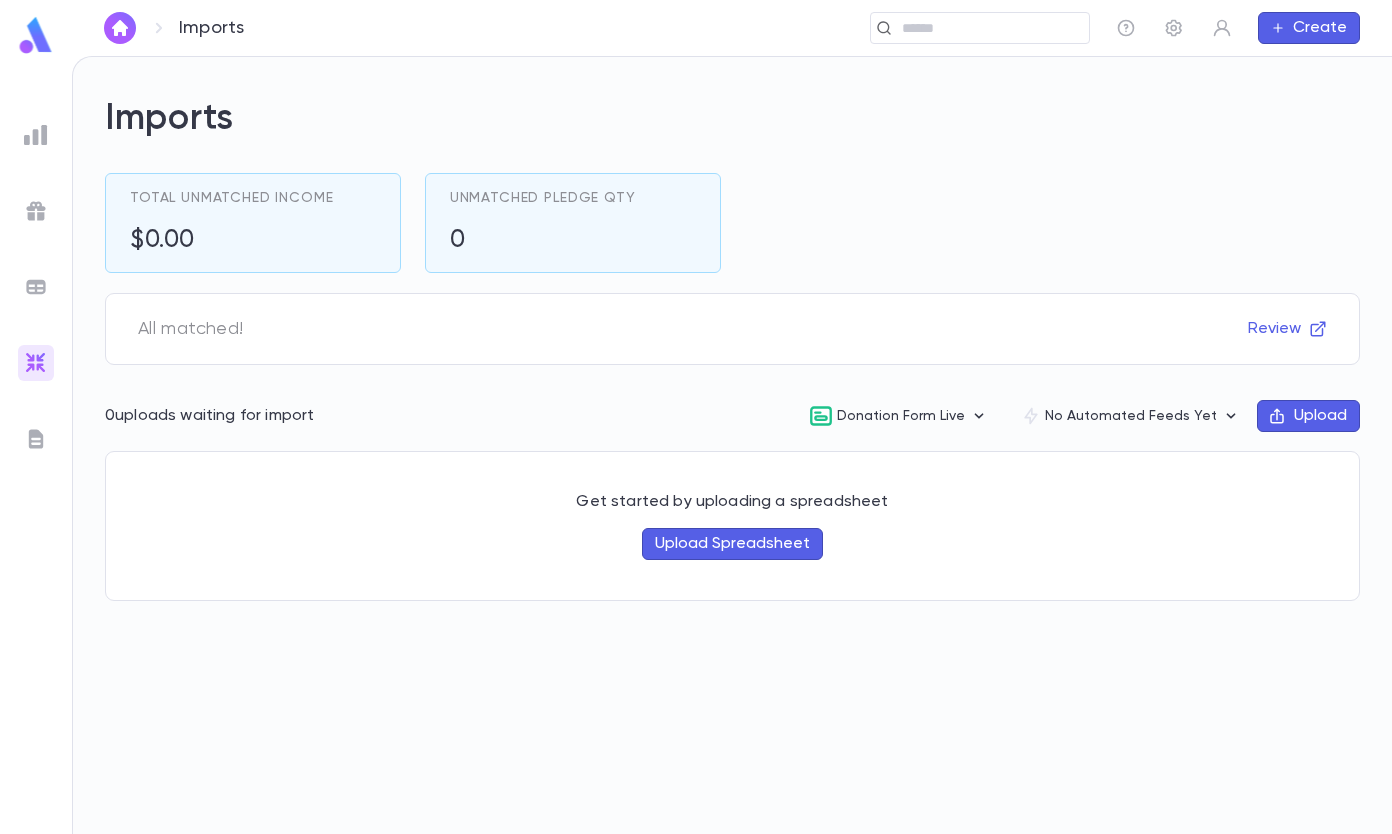 click 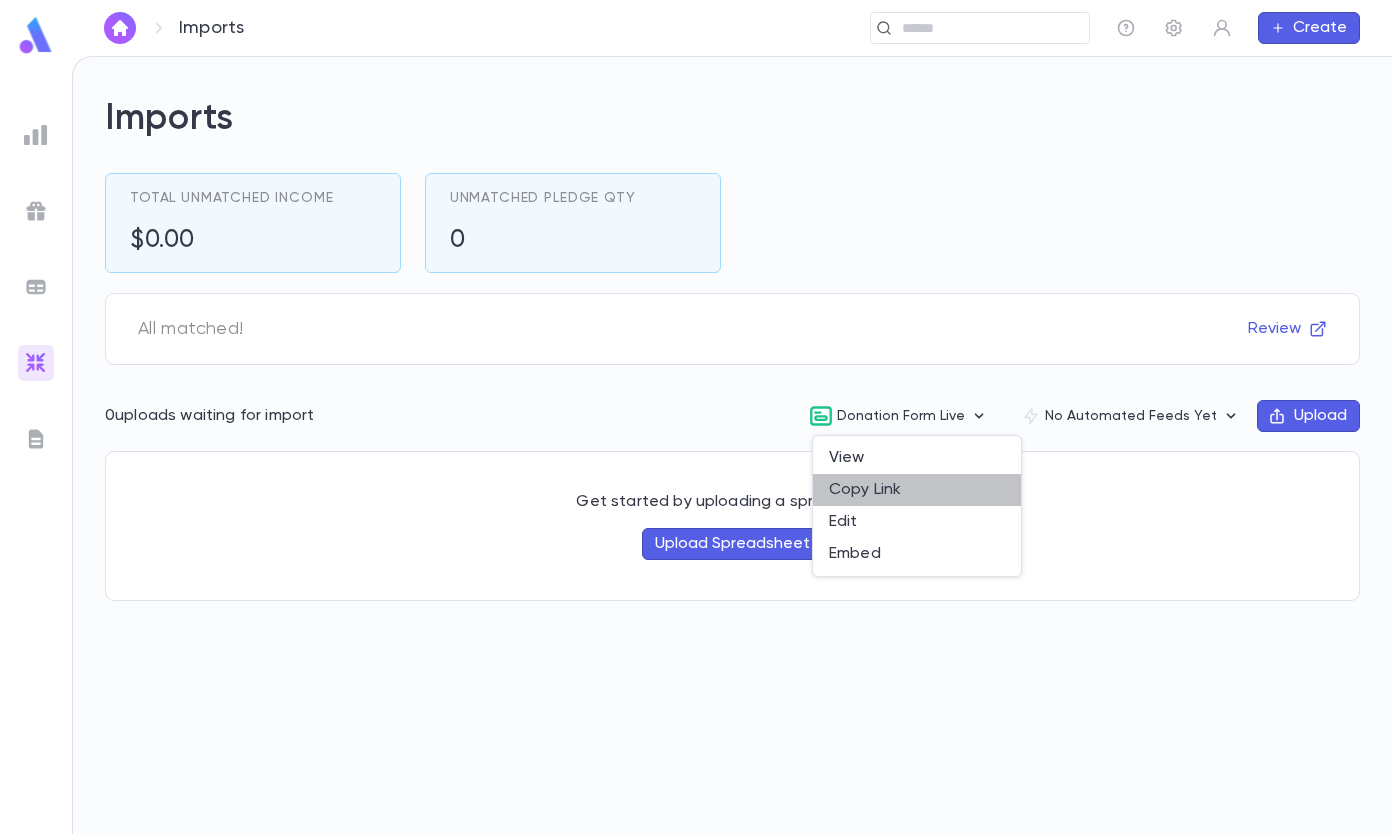 click on "Copy Link" at bounding box center [917, 490] 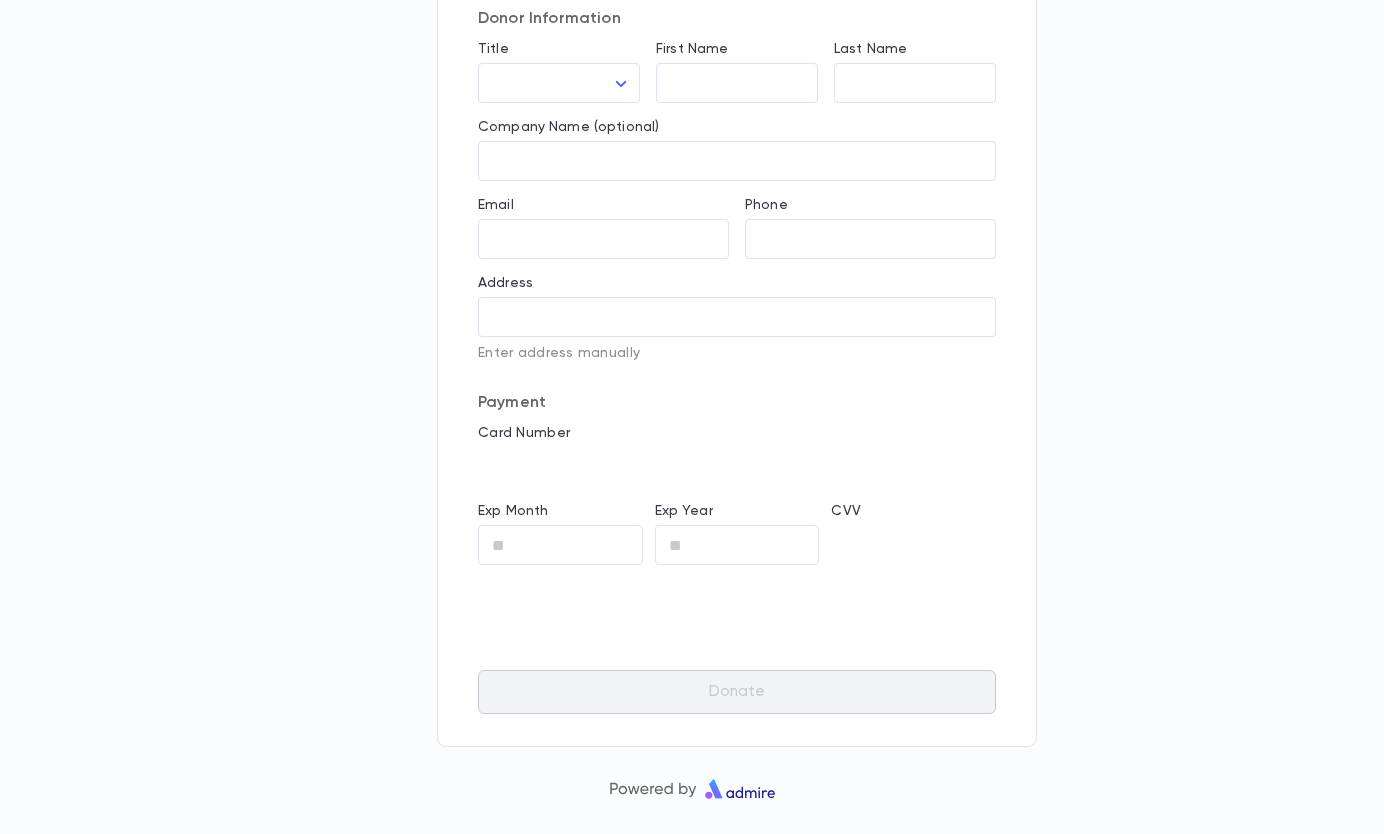 scroll, scrollTop: 0, scrollLeft: 0, axis: both 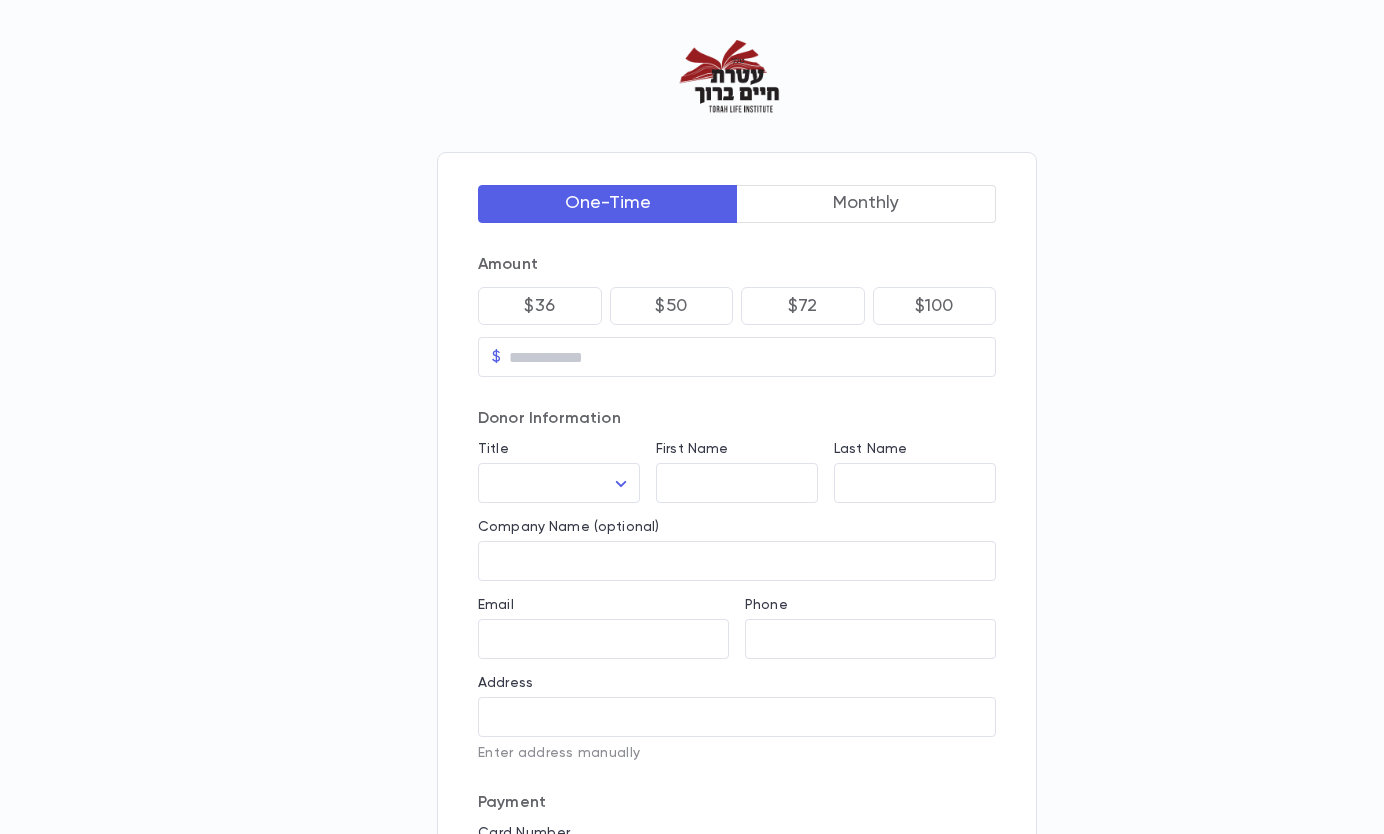 click on "Monthly" at bounding box center (867, 204) 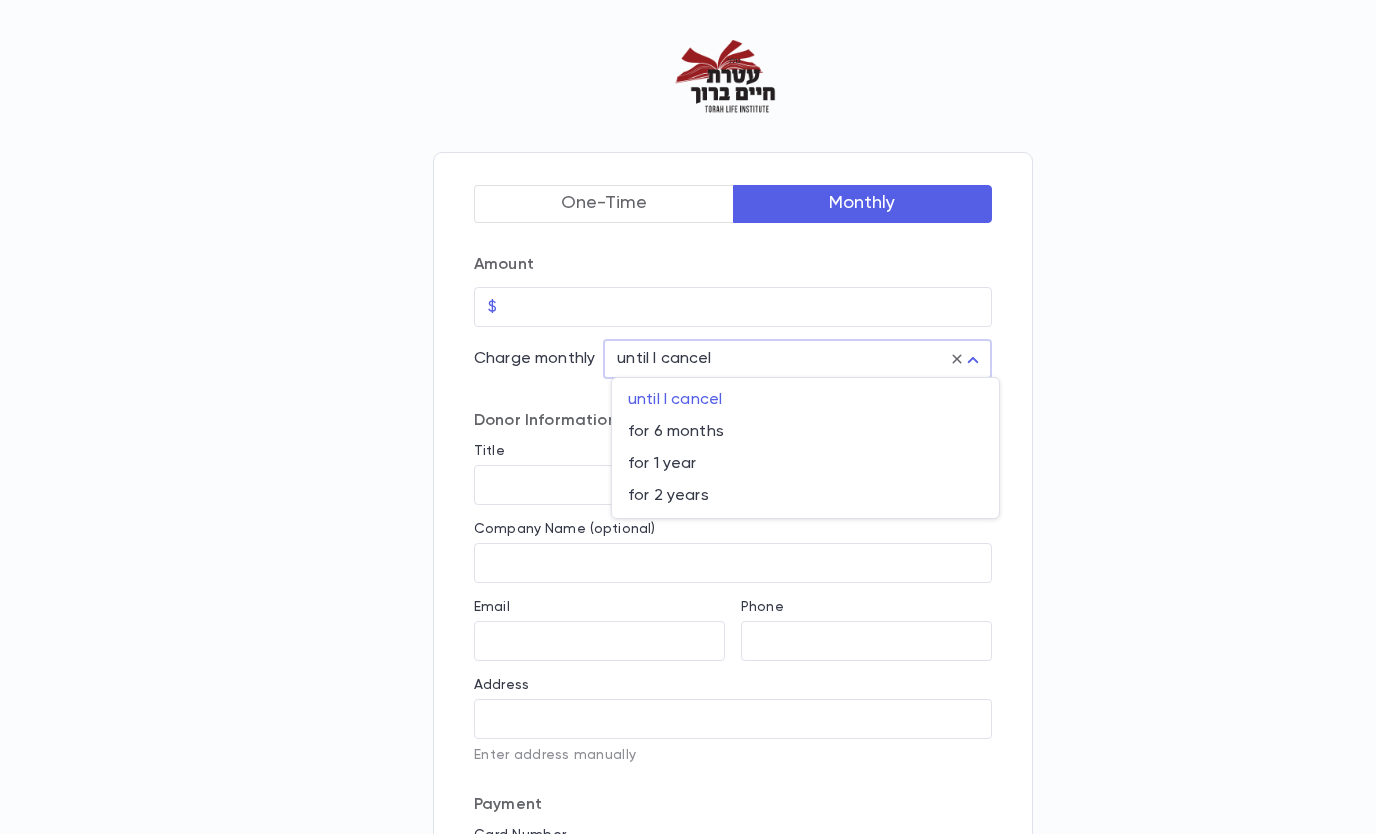 click on "until I cancel for 6 months for 1 year for 2 years" at bounding box center (692, 619) 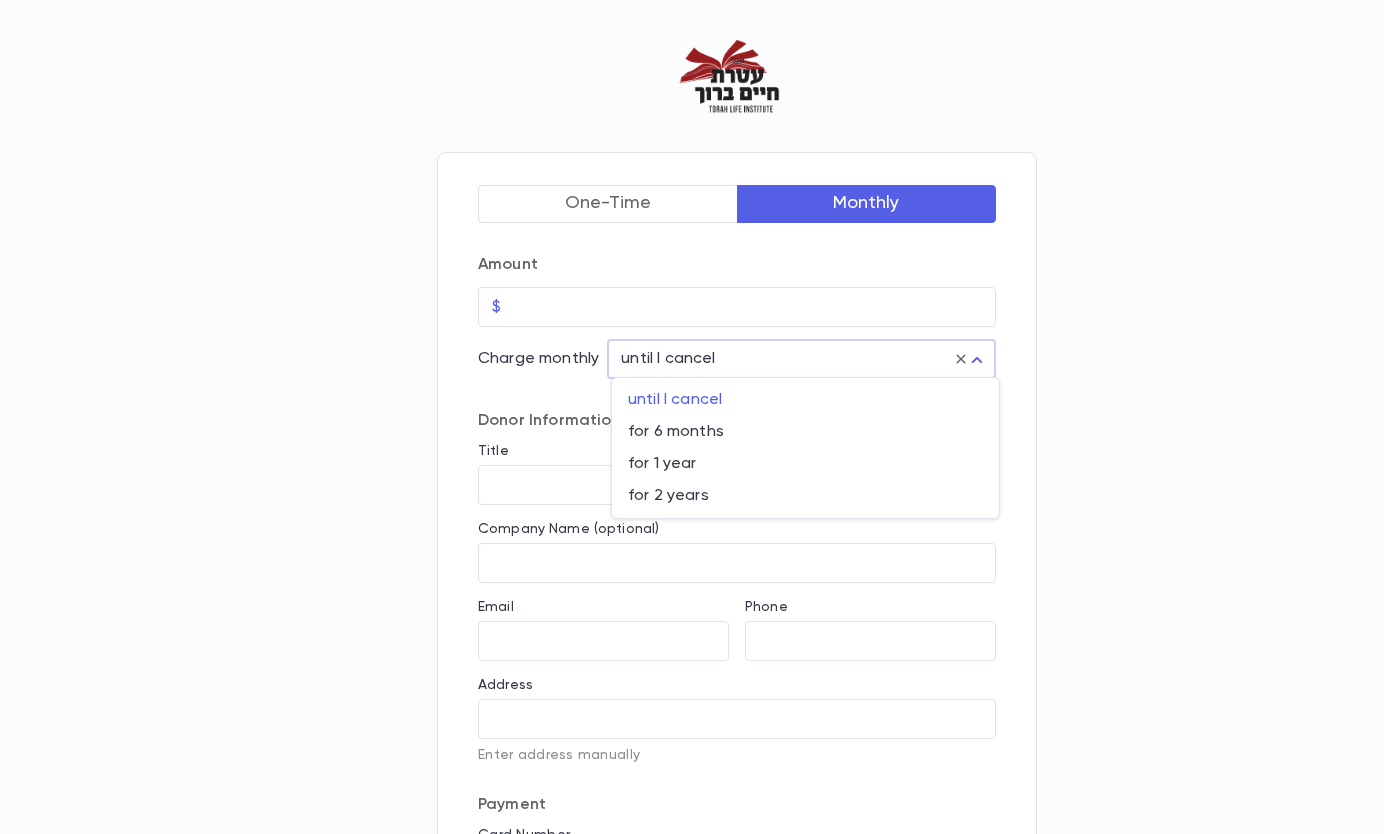 click at bounding box center (696, 417) 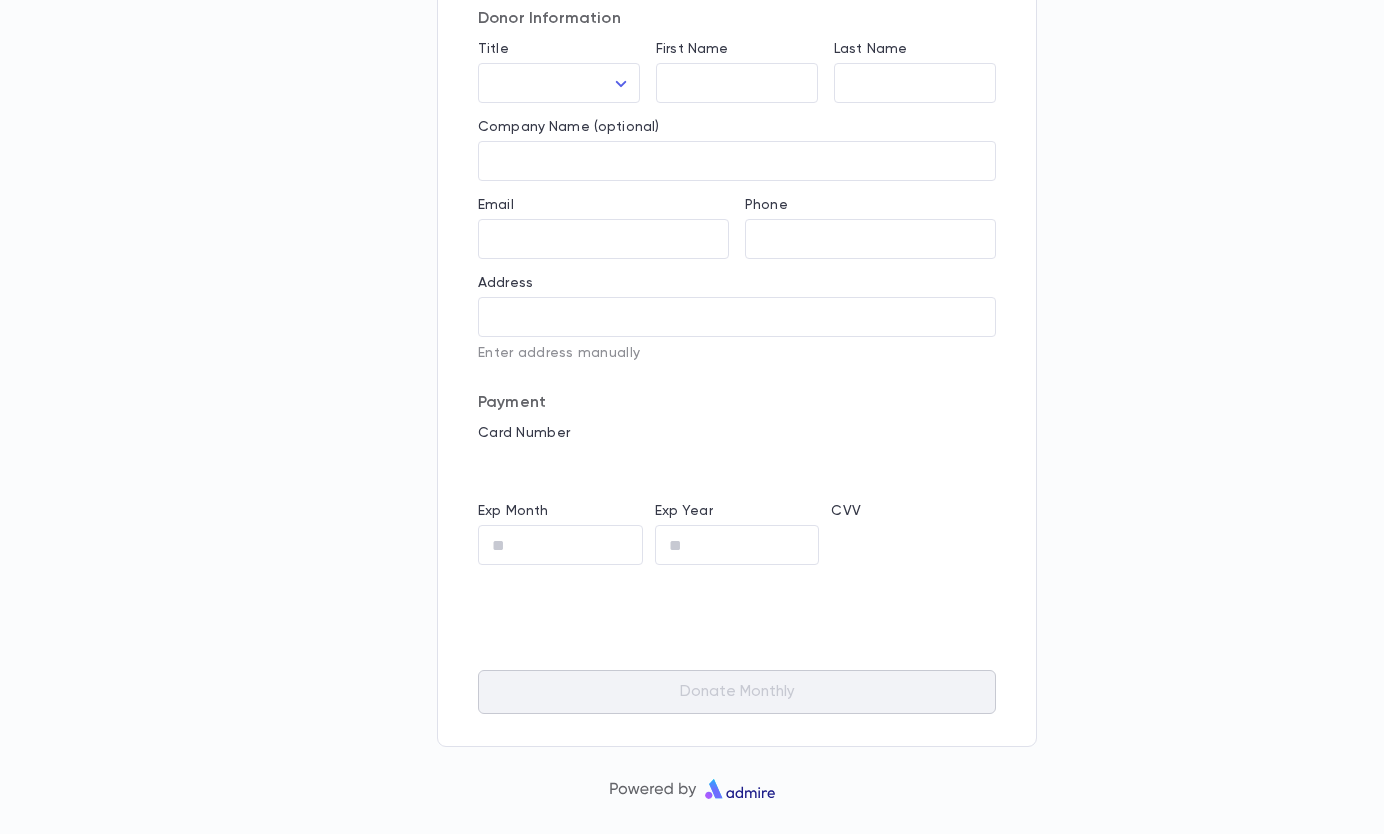 scroll, scrollTop: 0, scrollLeft: 0, axis: both 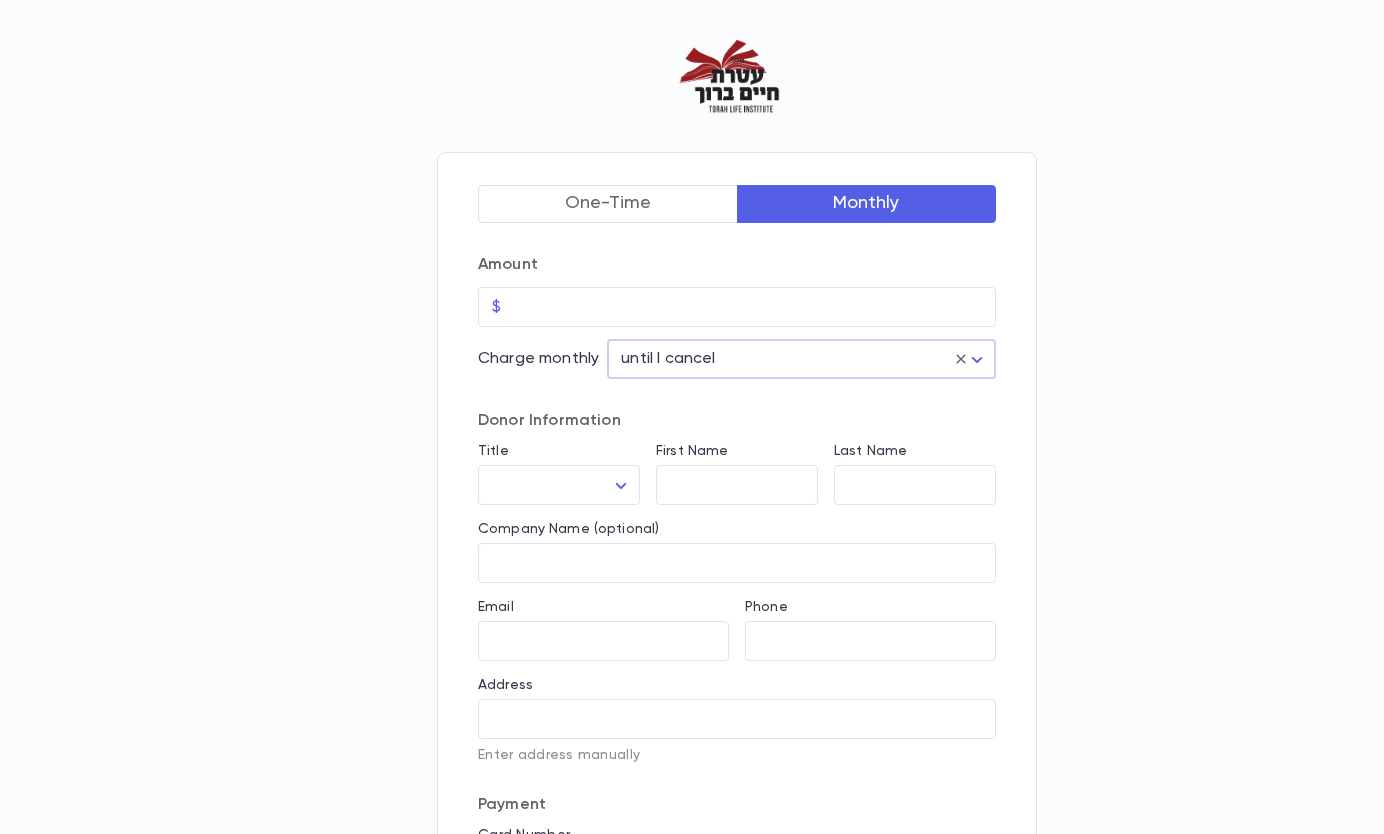 click on "One-Time" at bounding box center (608, 204) 